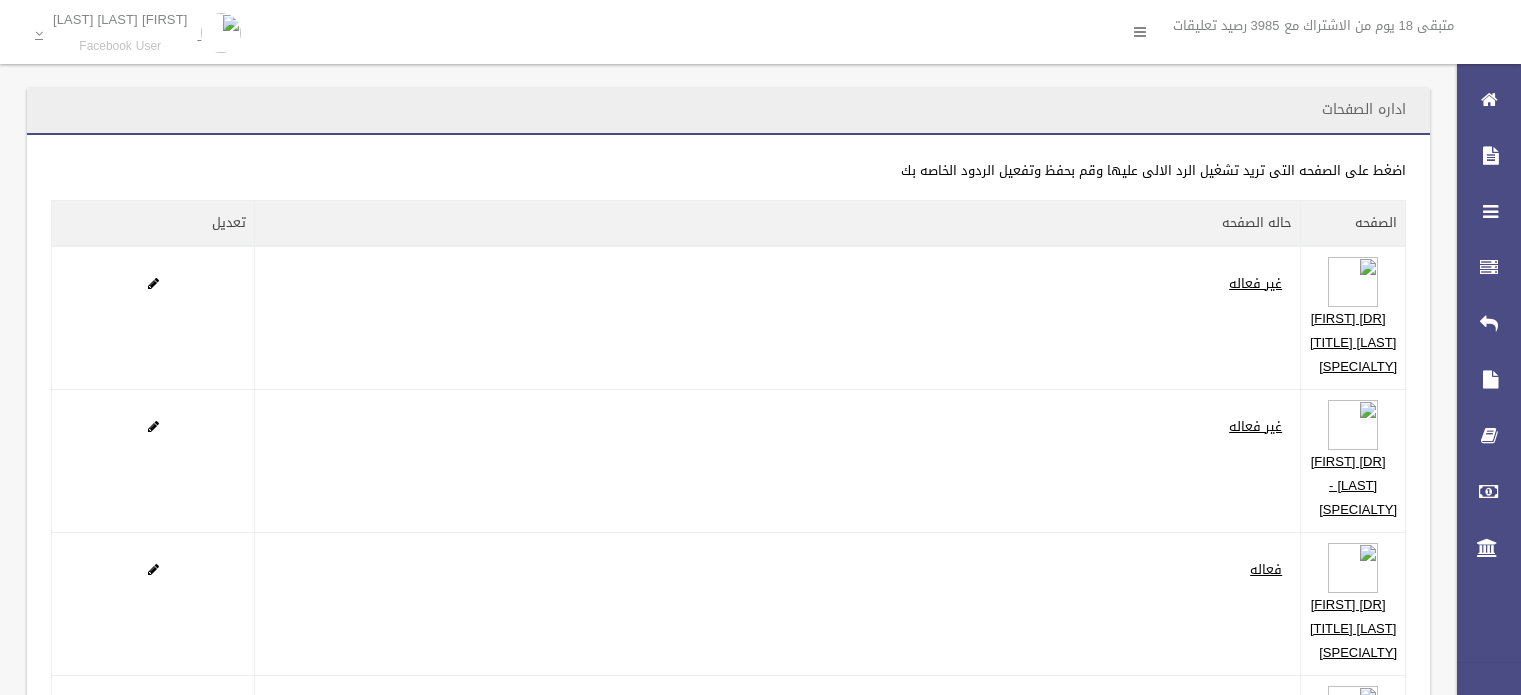scroll, scrollTop: 0, scrollLeft: 0, axis: both 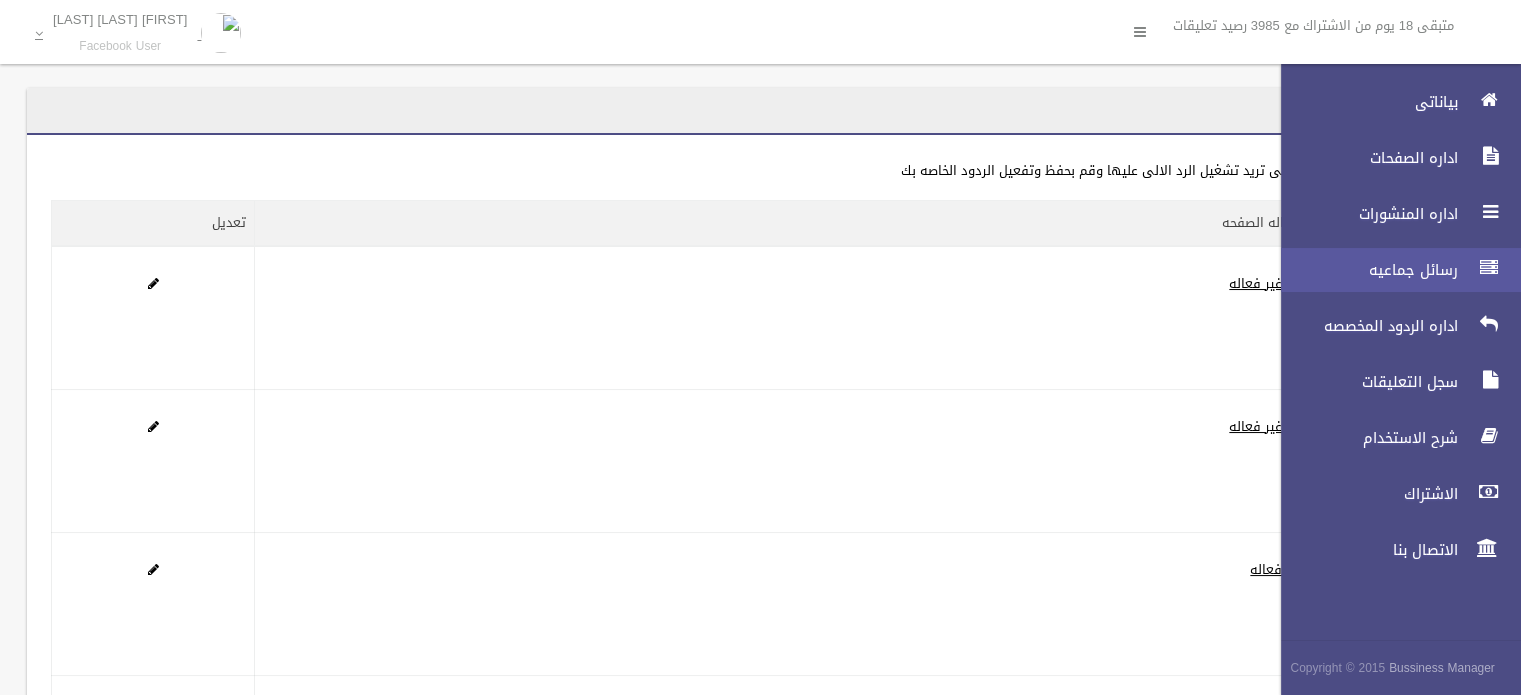 click on "رسائل جماعيه" at bounding box center [1364, 270] 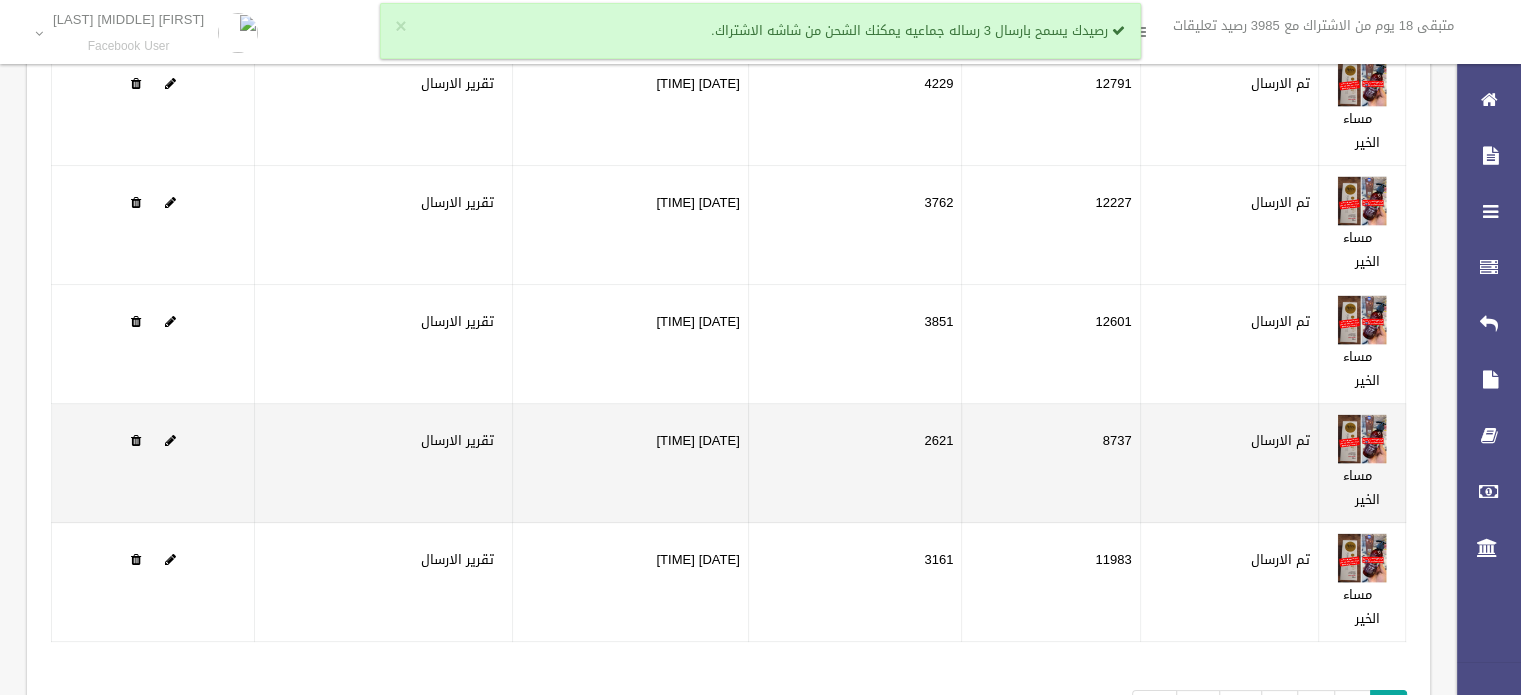 scroll, scrollTop: 190, scrollLeft: 0, axis: vertical 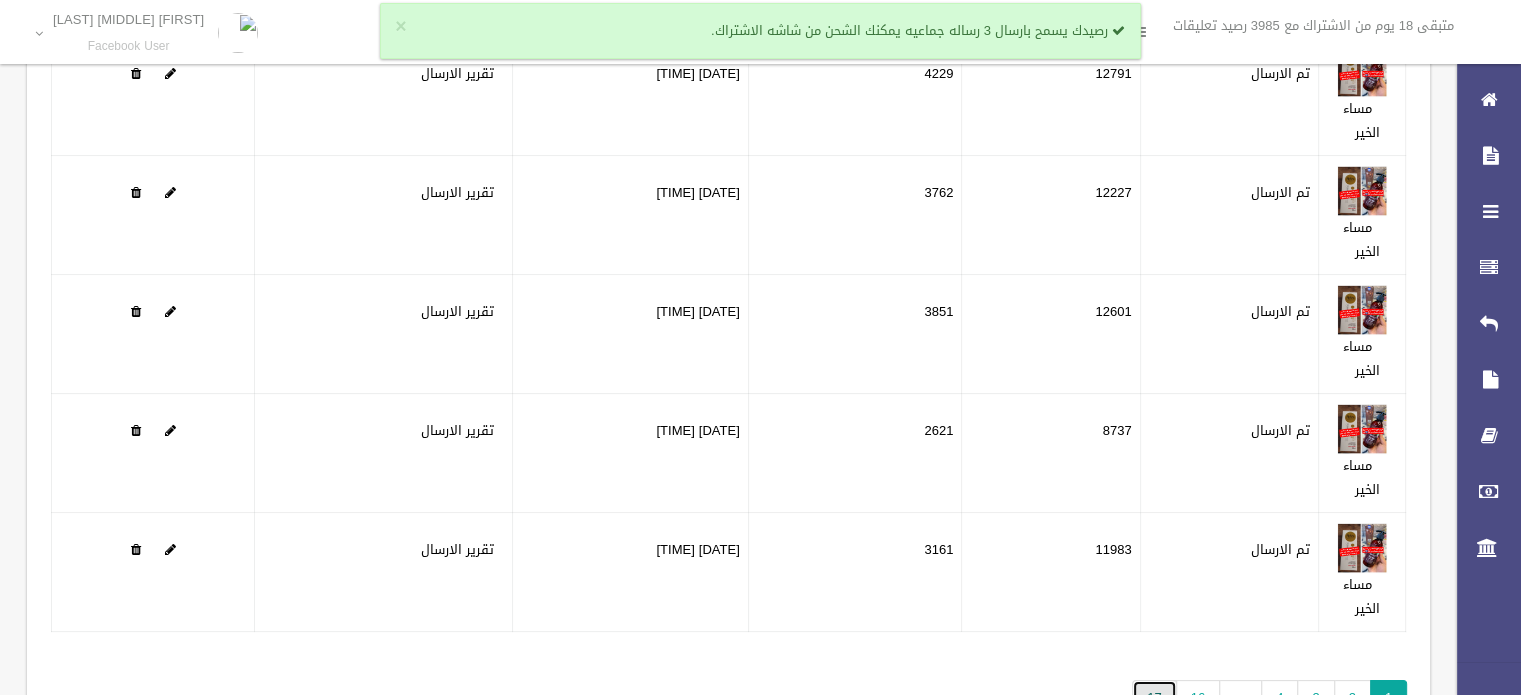 click on "17" at bounding box center [1154, 697] 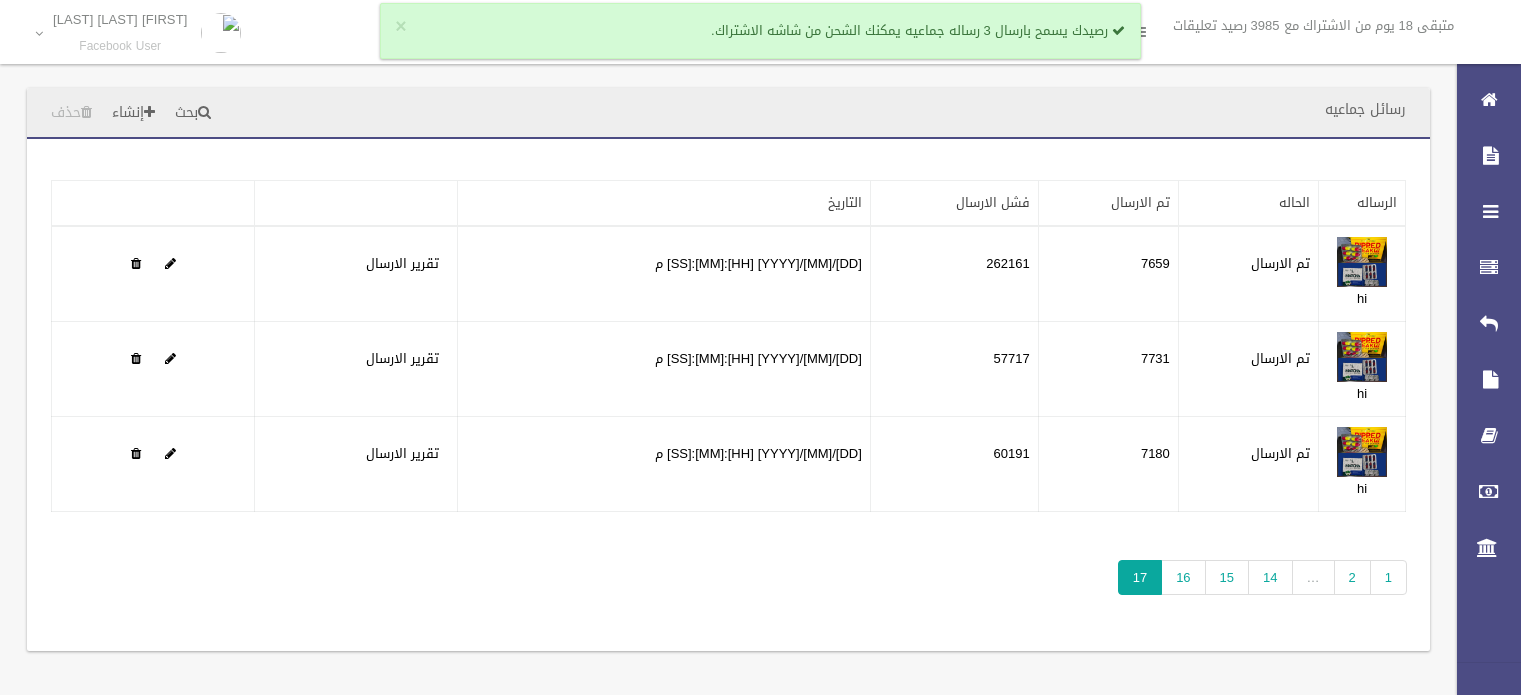 scroll, scrollTop: 0, scrollLeft: 0, axis: both 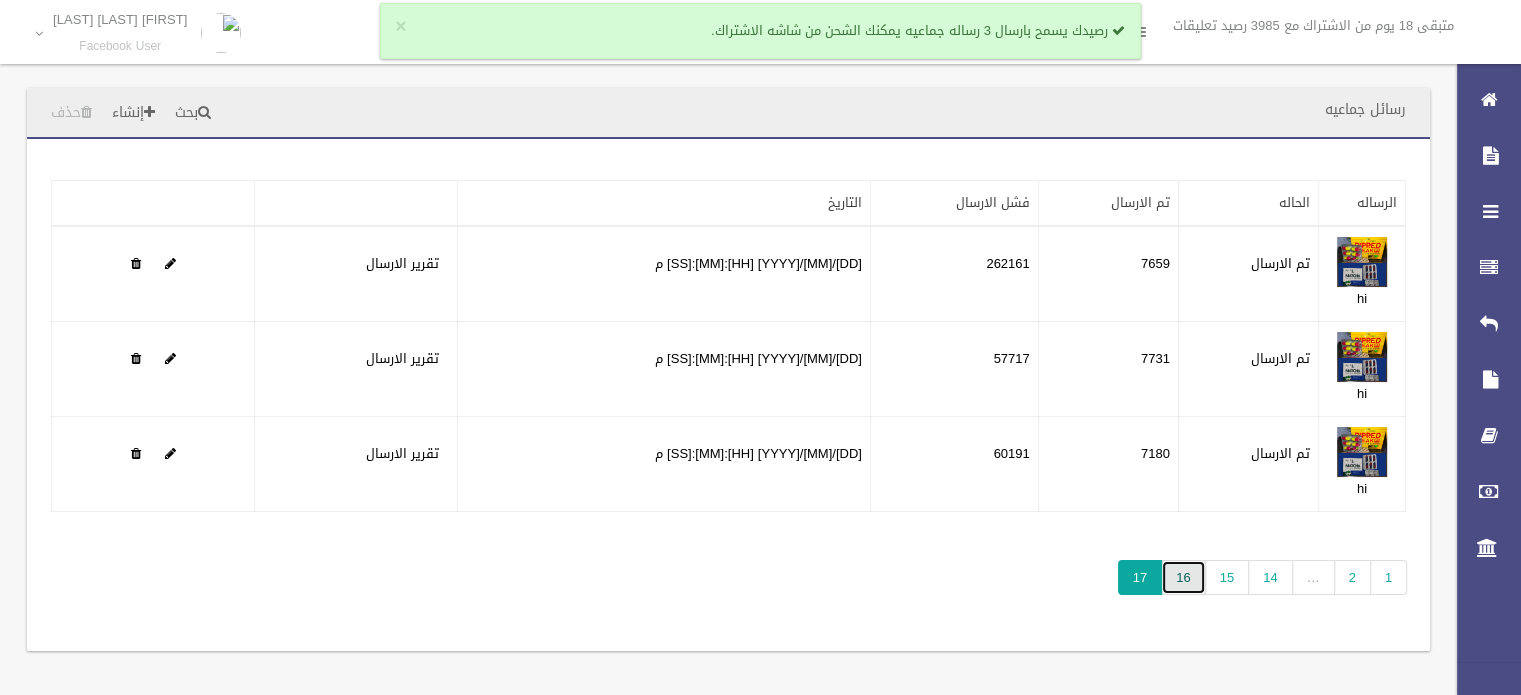 click on "16" at bounding box center (1183, 577) 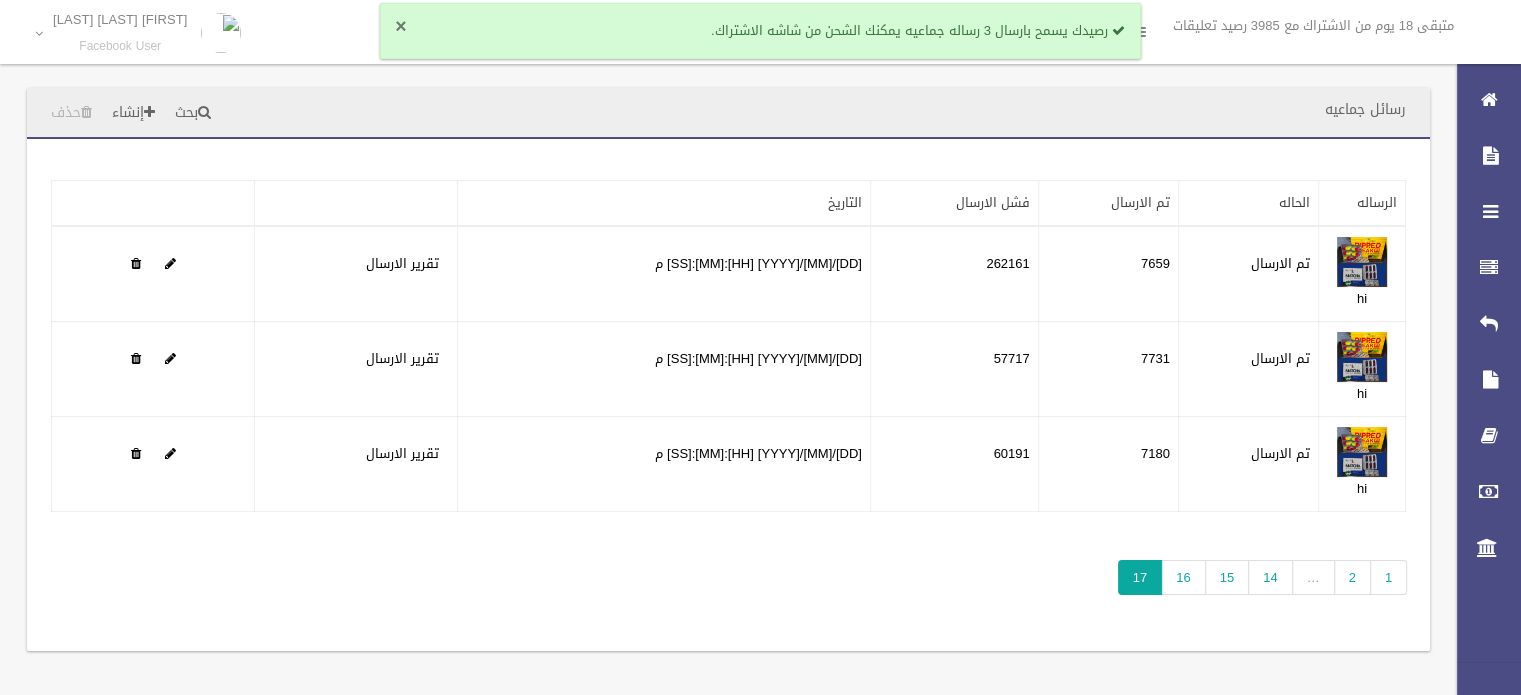 click on "×" at bounding box center (400, 27) 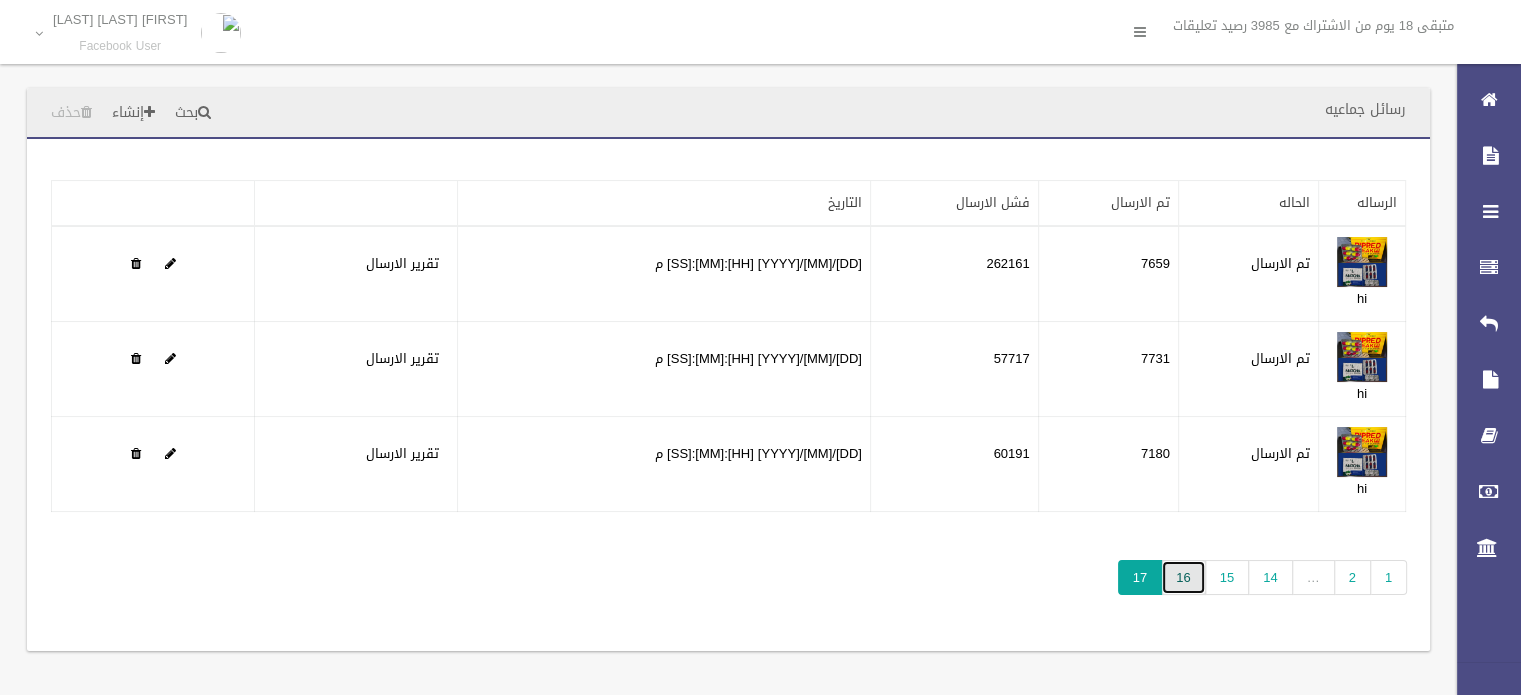click on "16" at bounding box center (1183, 577) 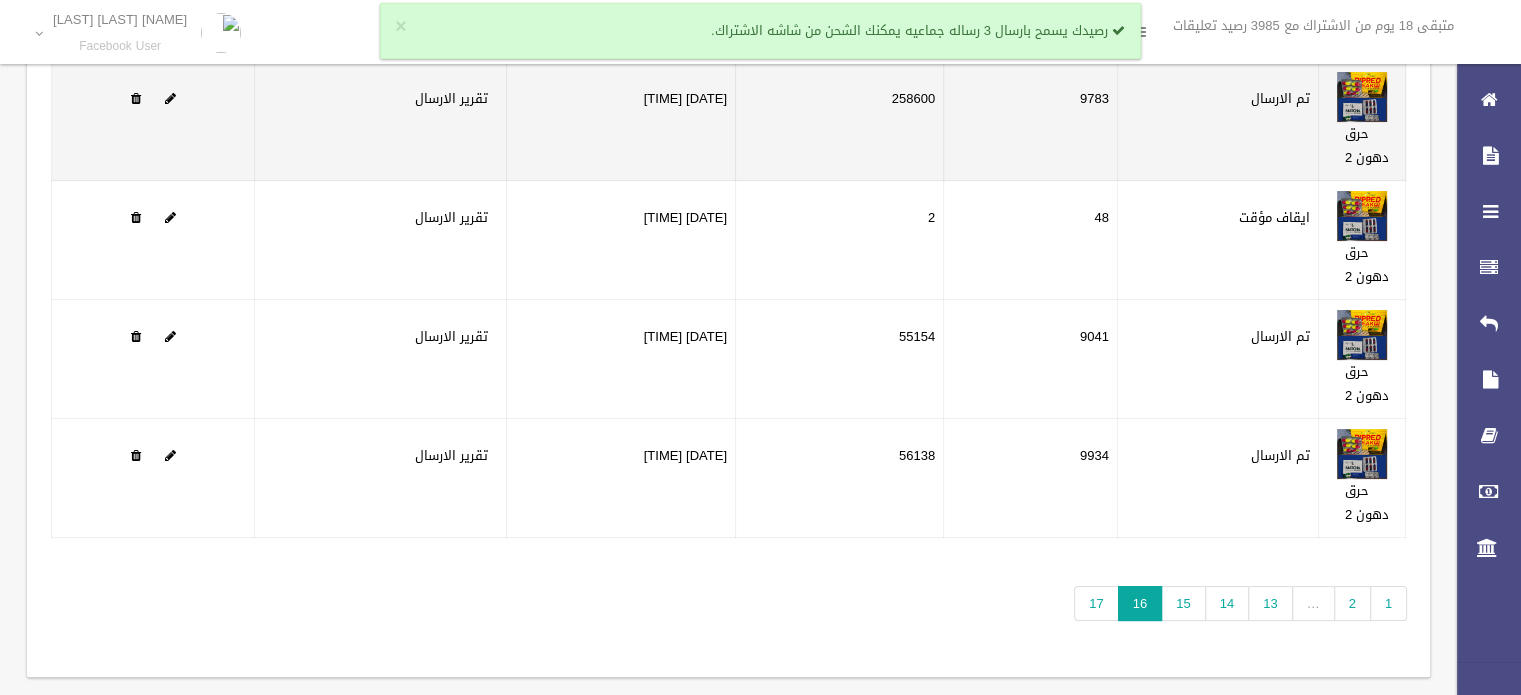 scroll, scrollTop: 286, scrollLeft: 0, axis: vertical 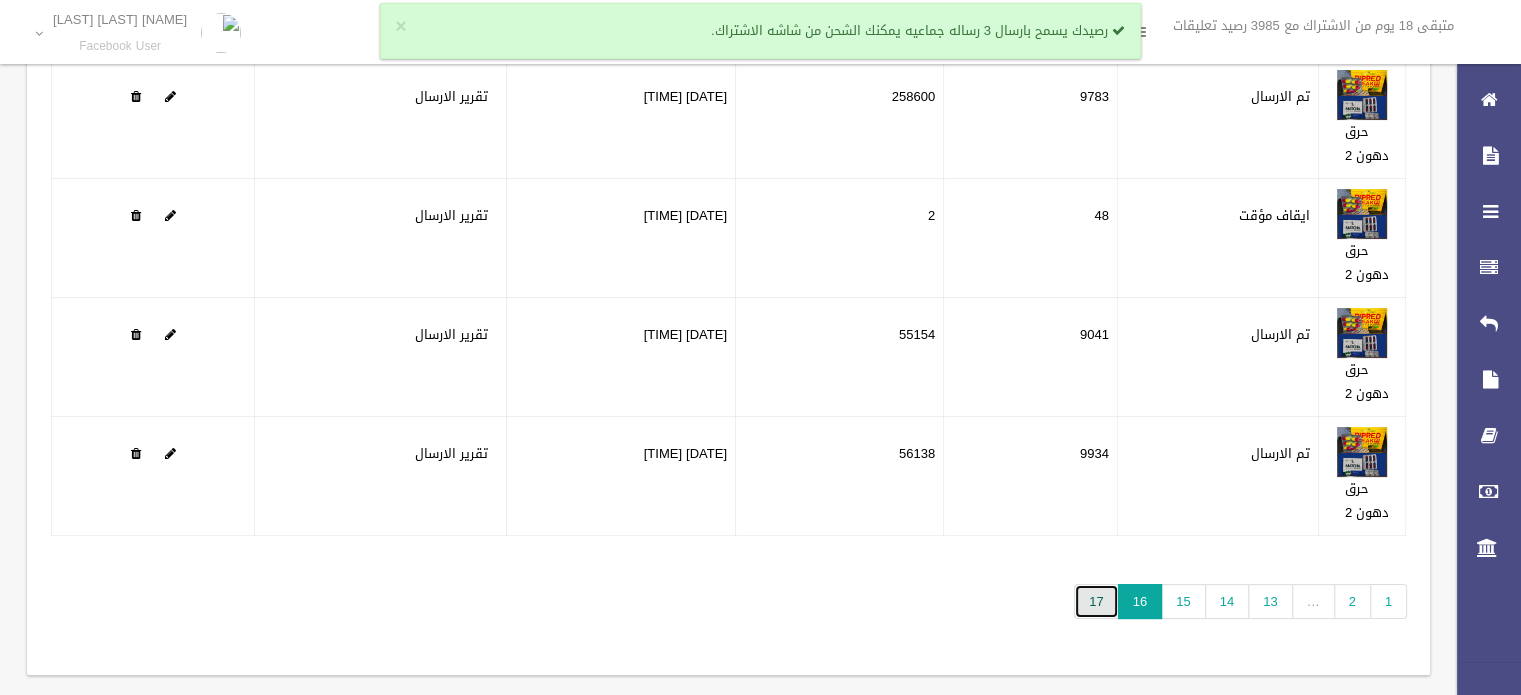 click on "17" at bounding box center (1096, 601) 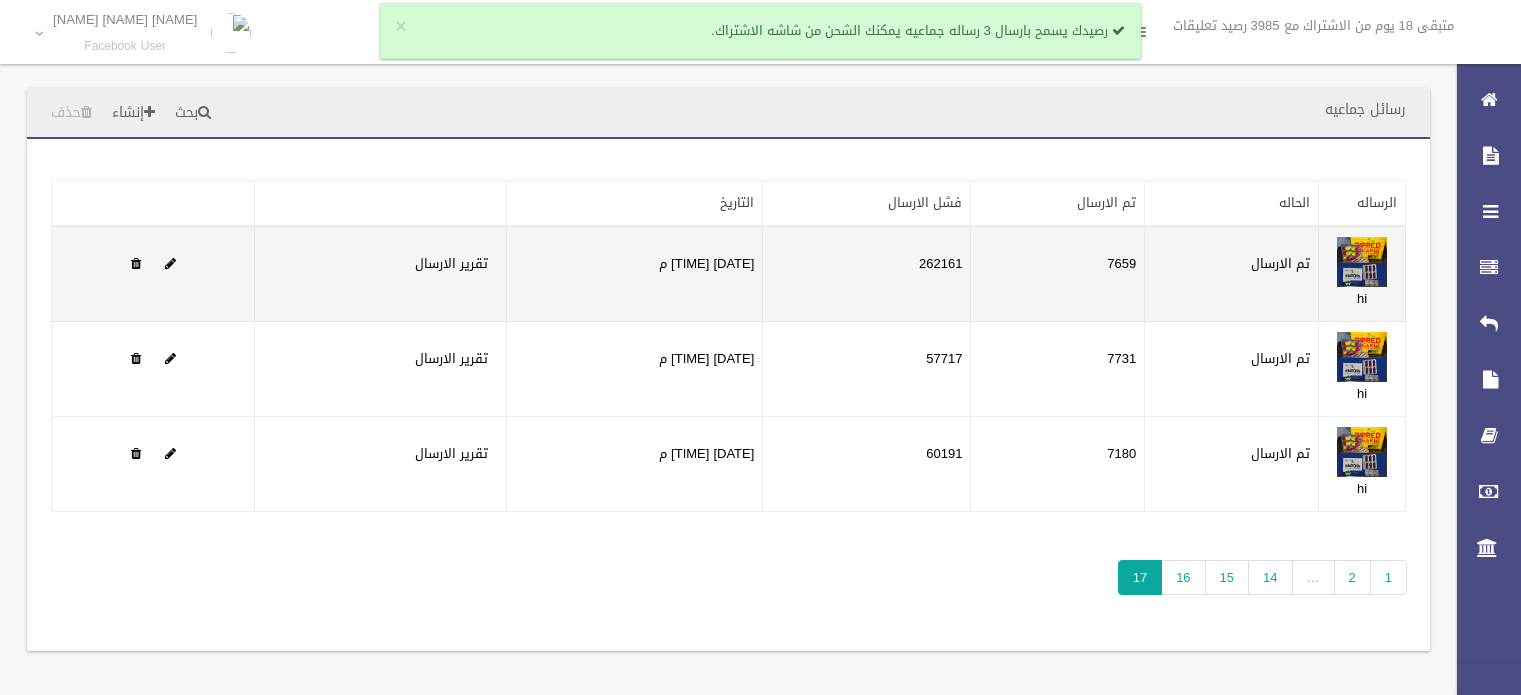 scroll, scrollTop: 0, scrollLeft: 0, axis: both 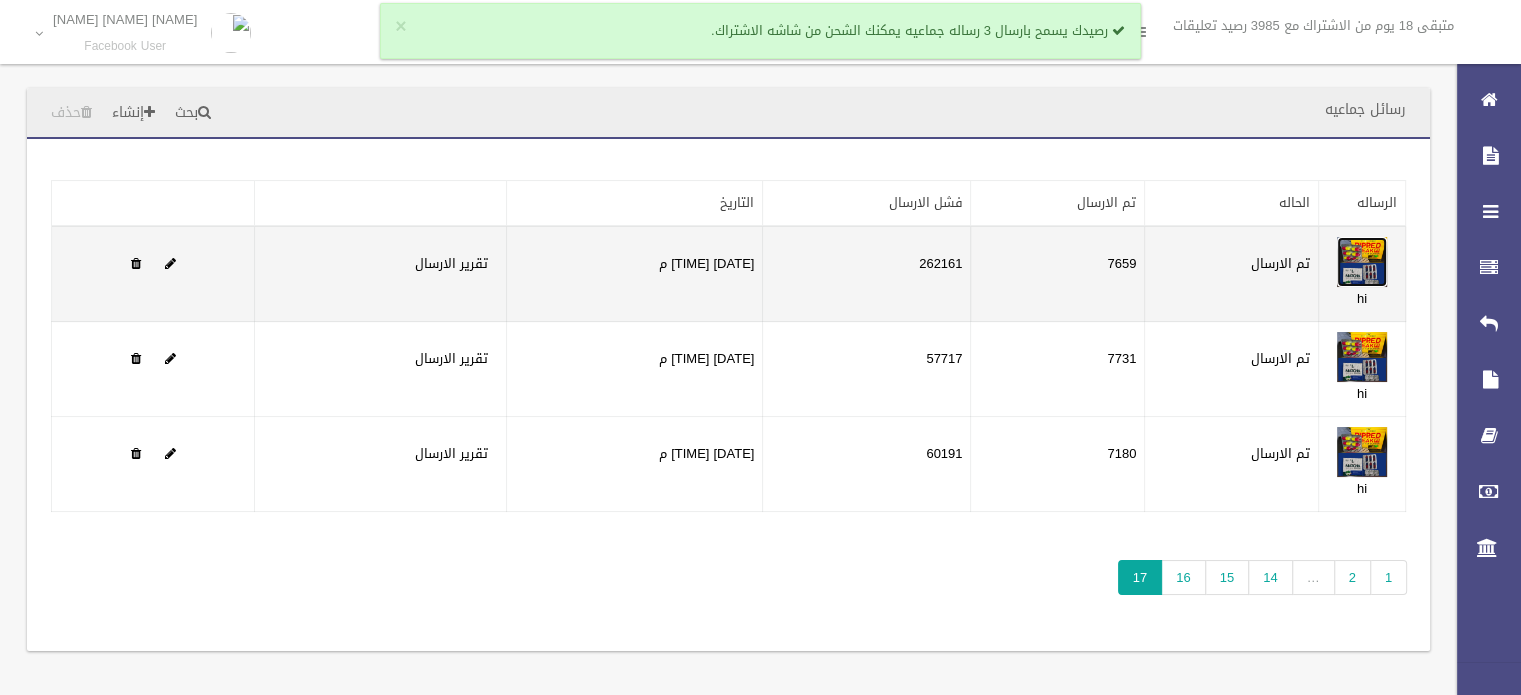 click at bounding box center [1362, 262] 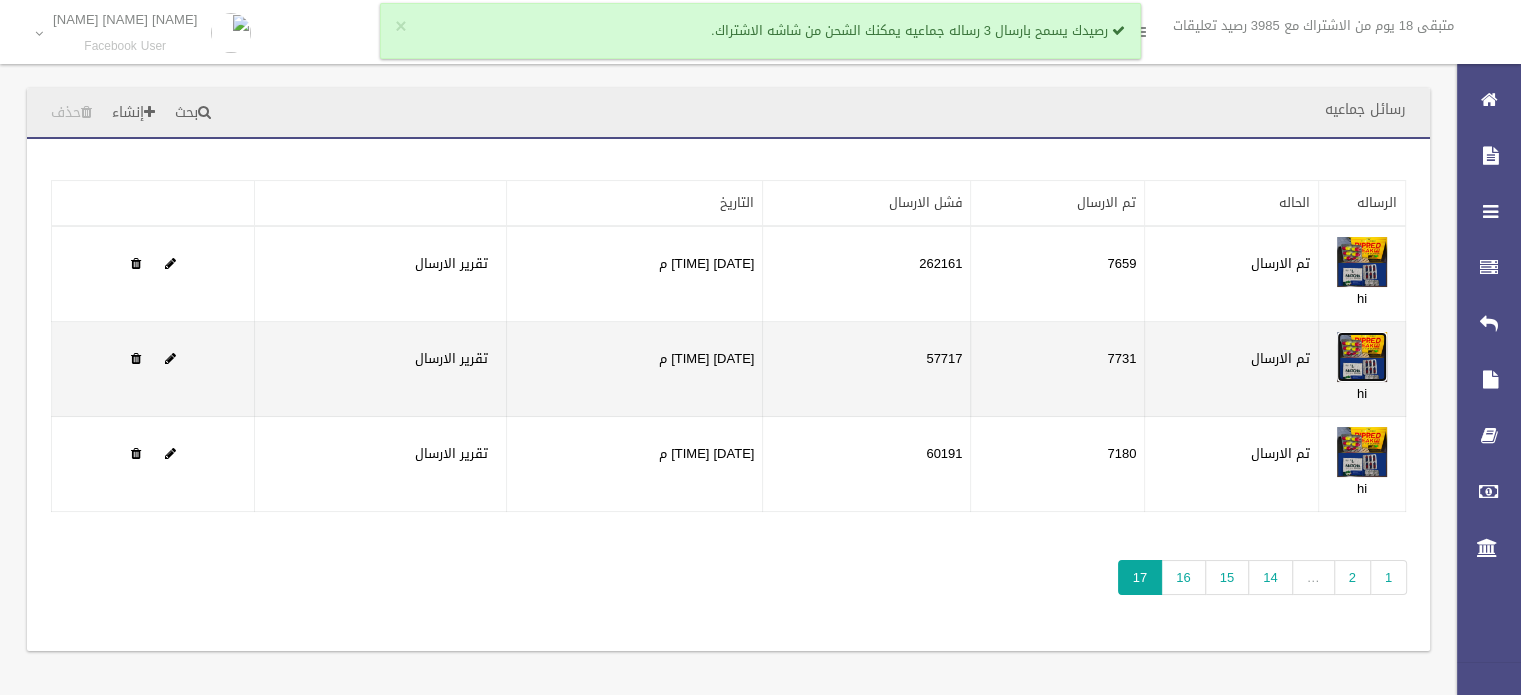 click at bounding box center (1362, 357) 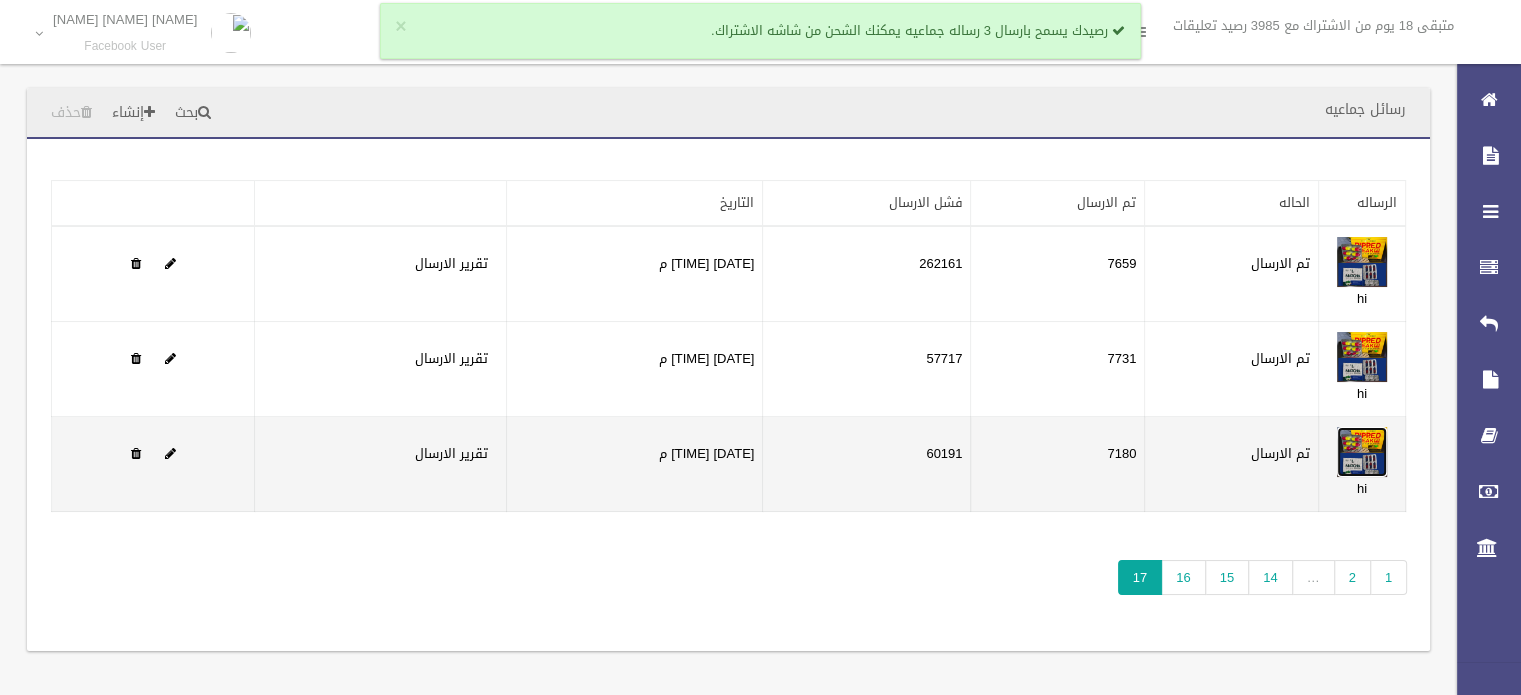 click at bounding box center (1362, 452) 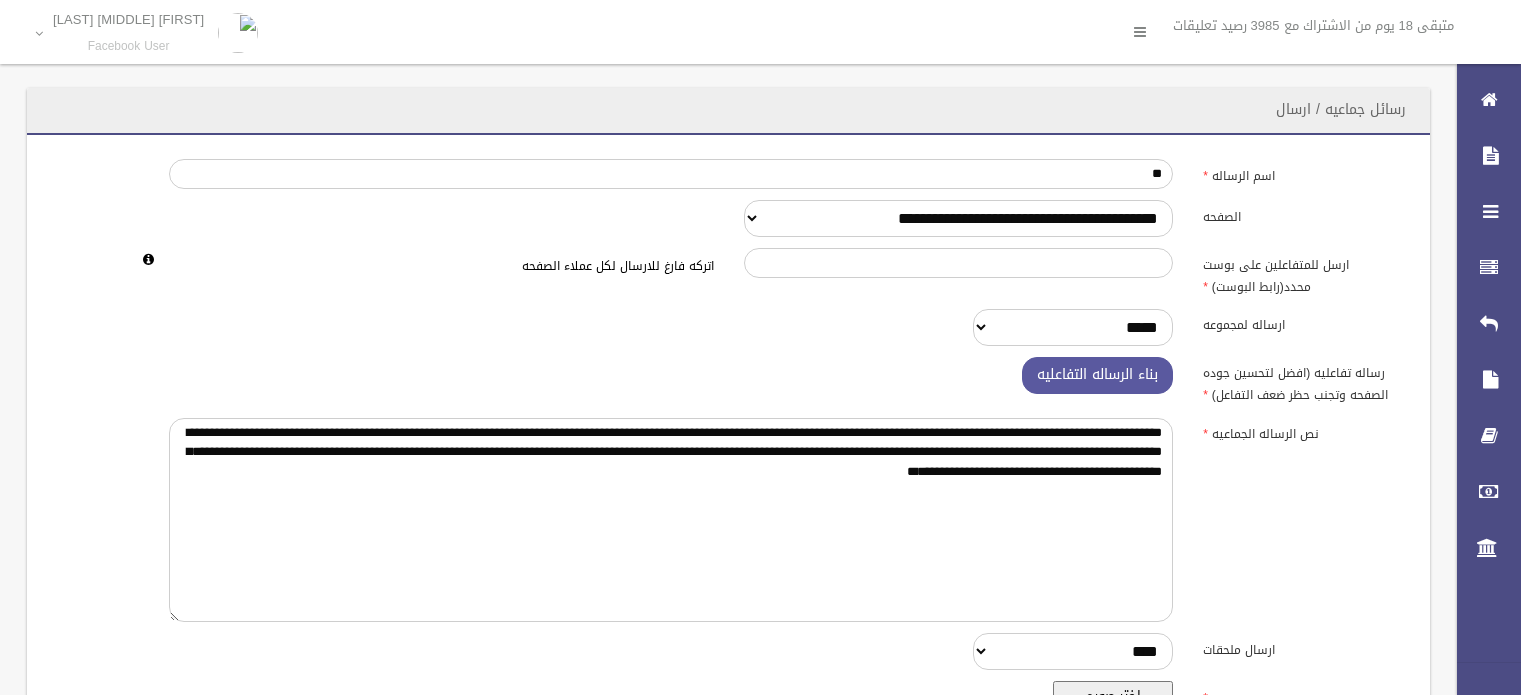 scroll, scrollTop: 0, scrollLeft: 0, axis: both 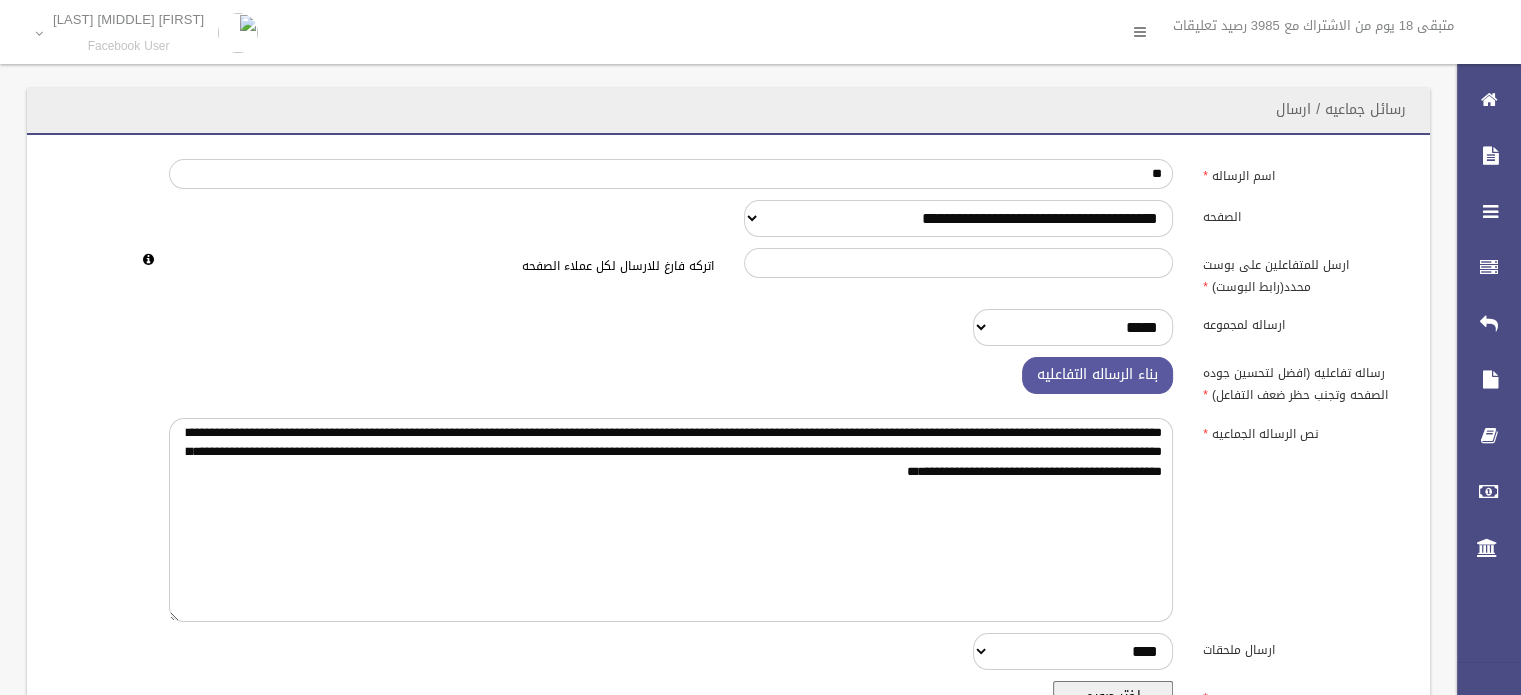 click on "**********" at bounding box center [671, 520] 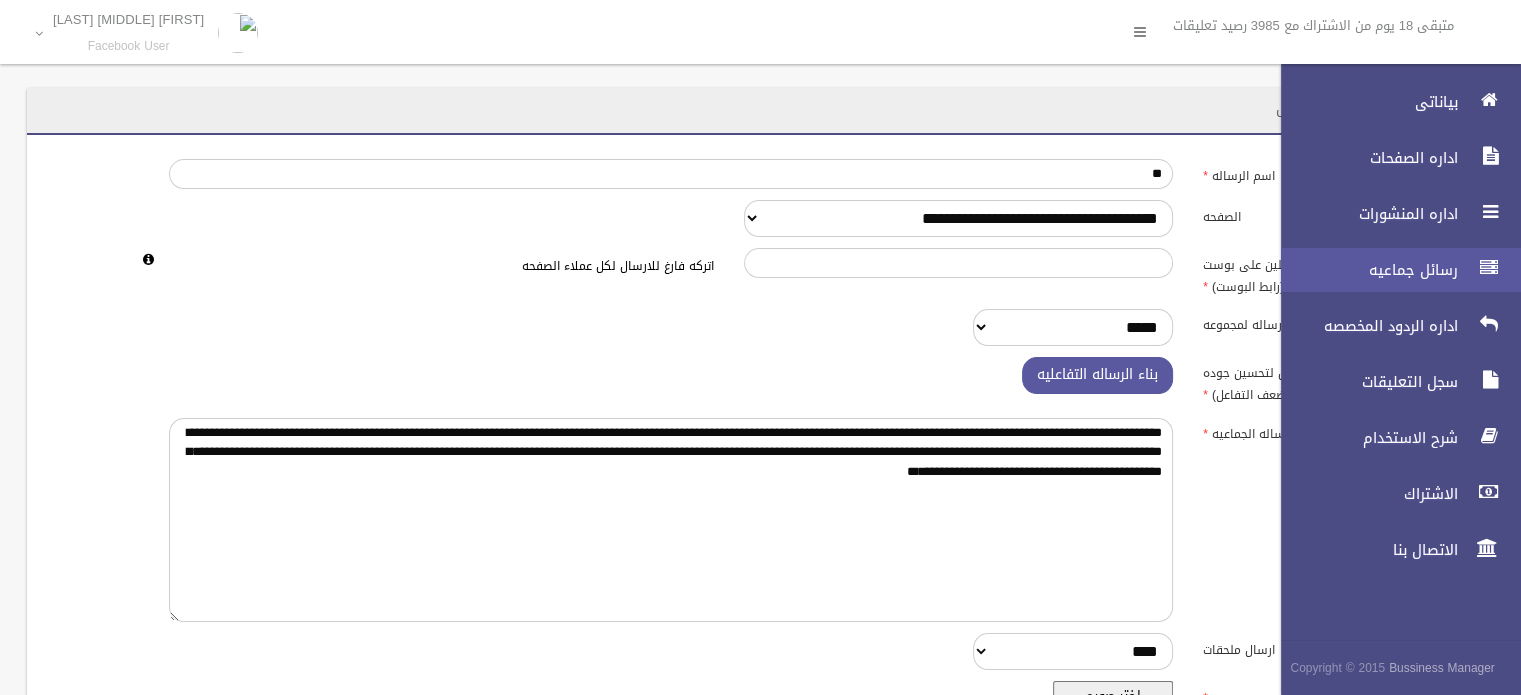click on "رسائل جماعيه" at bounding box center (1364, 270) 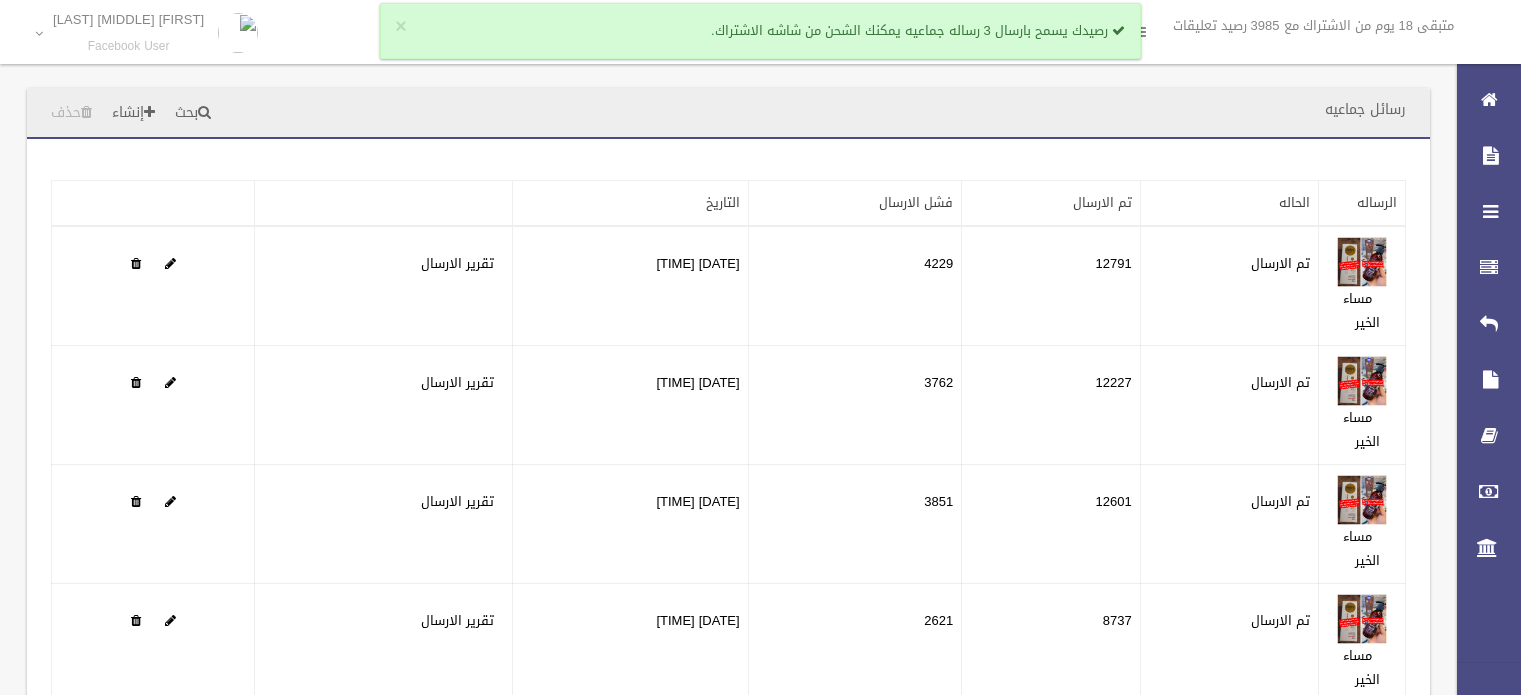 scroll, scrollTop: 0, scrollLeft: 0, axis: both 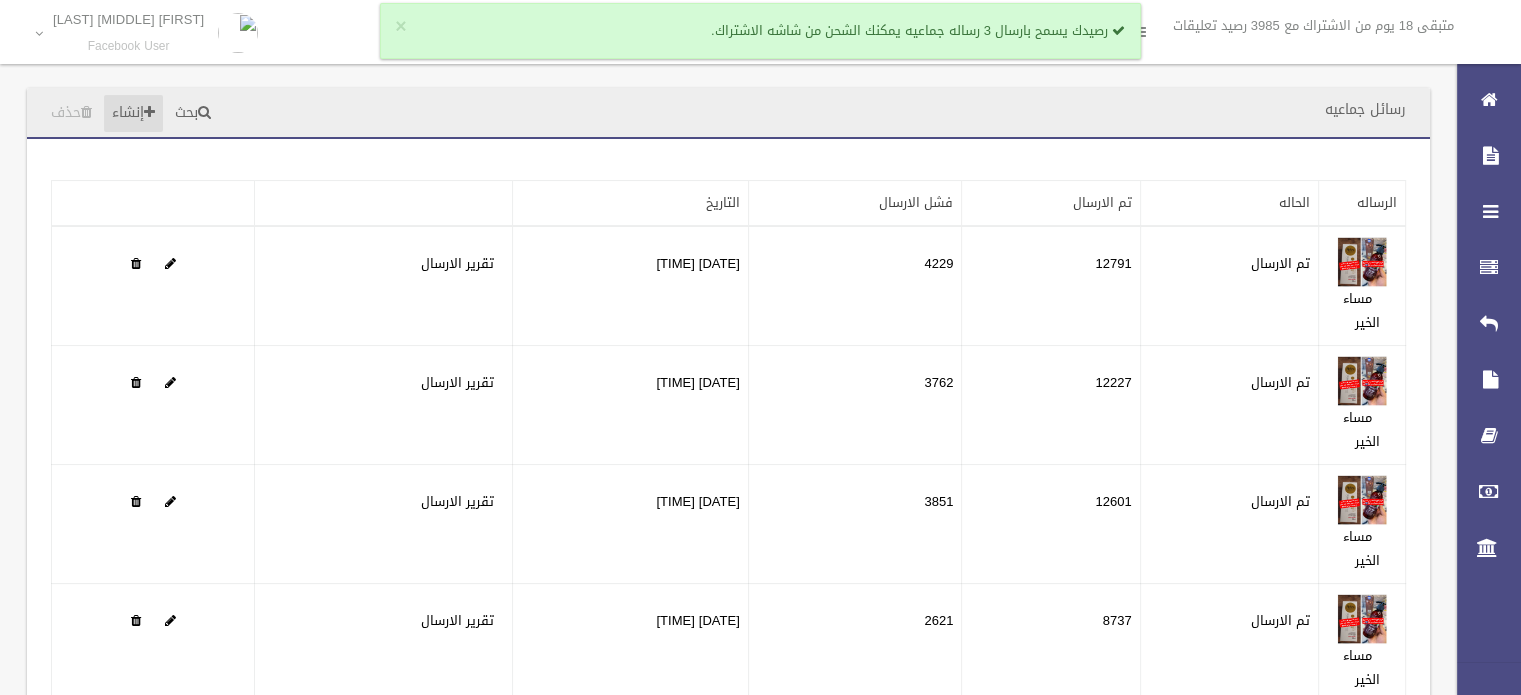 click on "إنشاء" at bounding box center (133, 113) 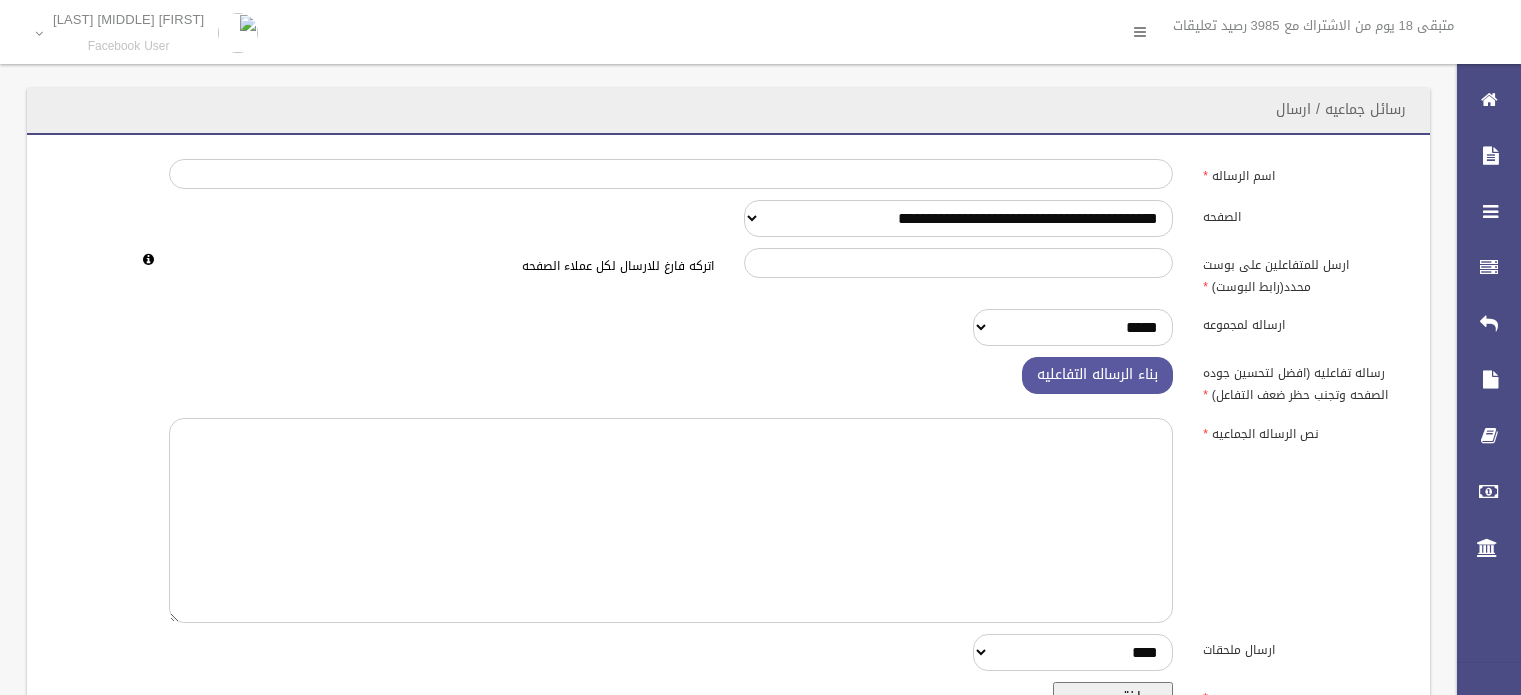 scroll, scrollTop: 0, scrollLeft: 0, axis: both 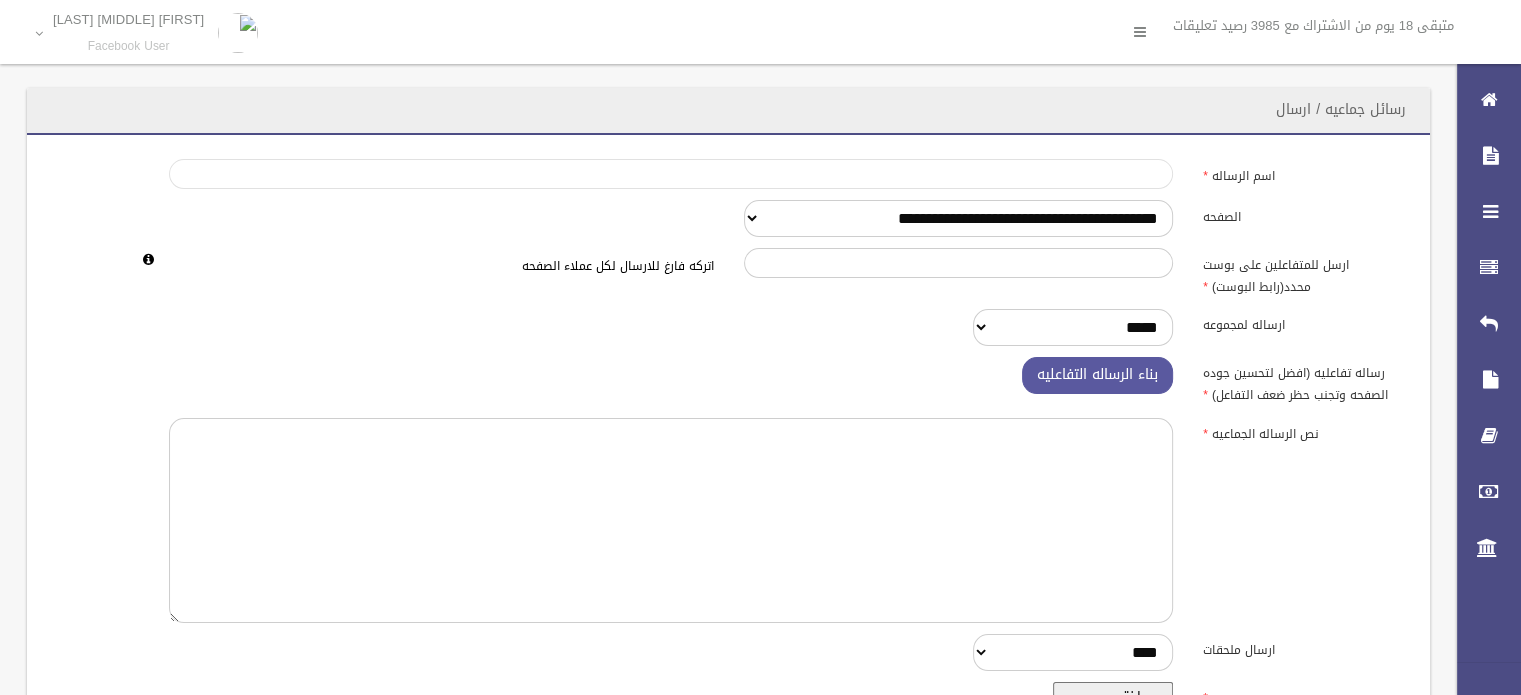 click on "اسم الرساله" at bounding box center [671, 174] 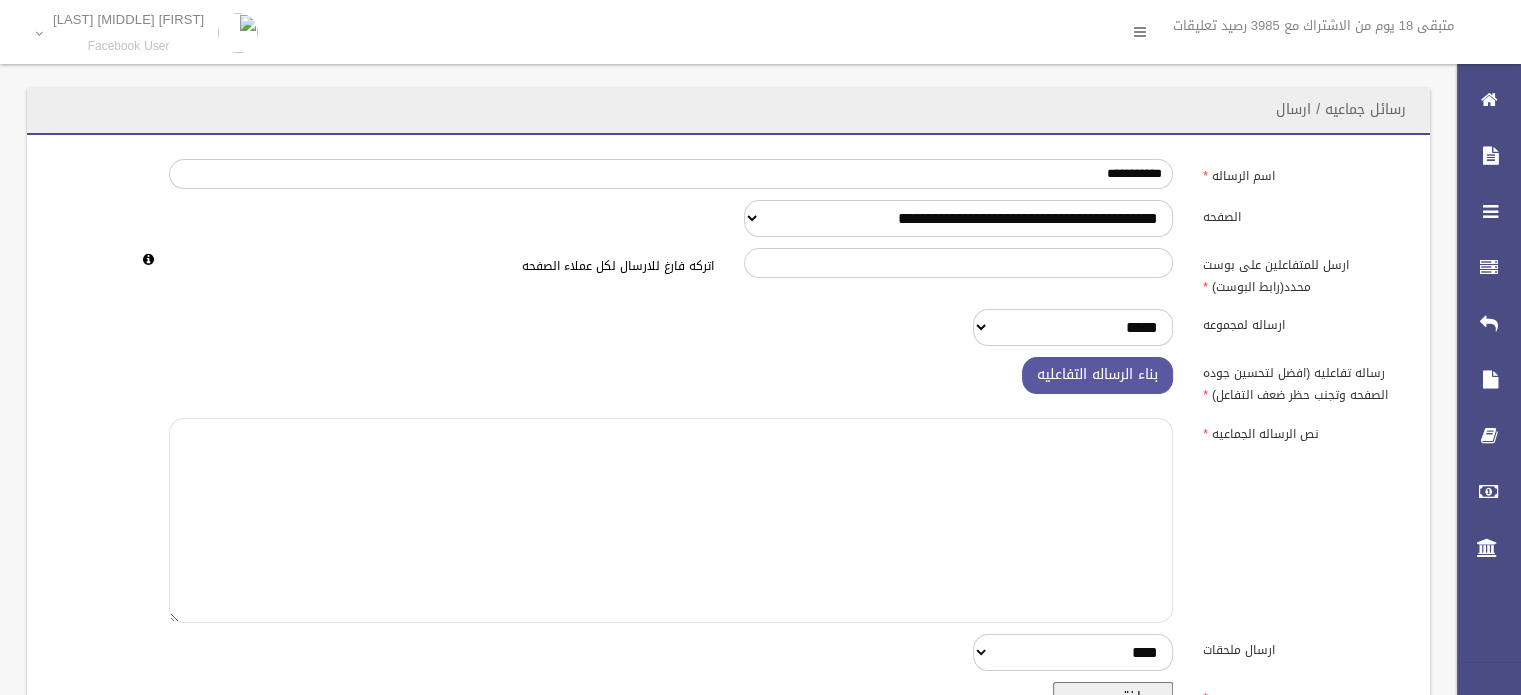 paste on "**********" 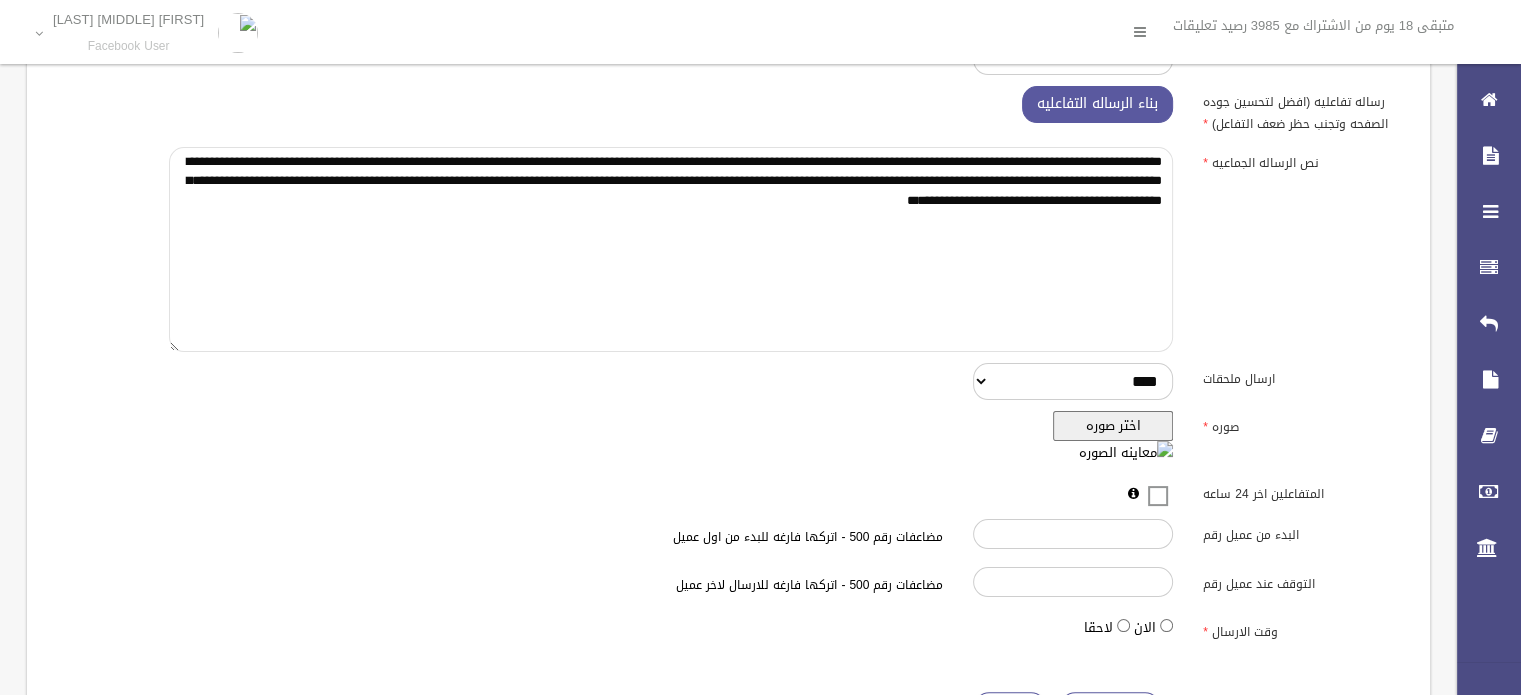 scroll, scrollTop: 360, scrollLeft: 0, axis: vertical 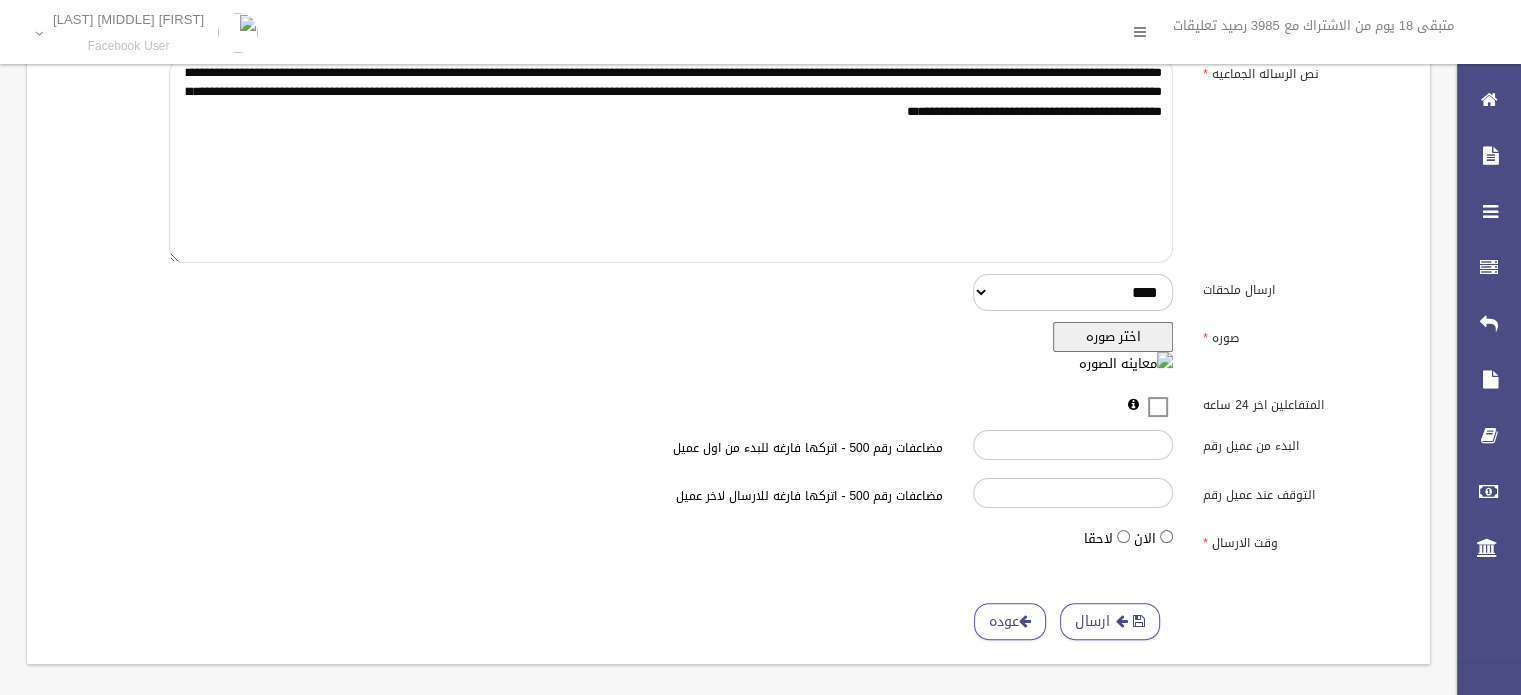 type on "**********" 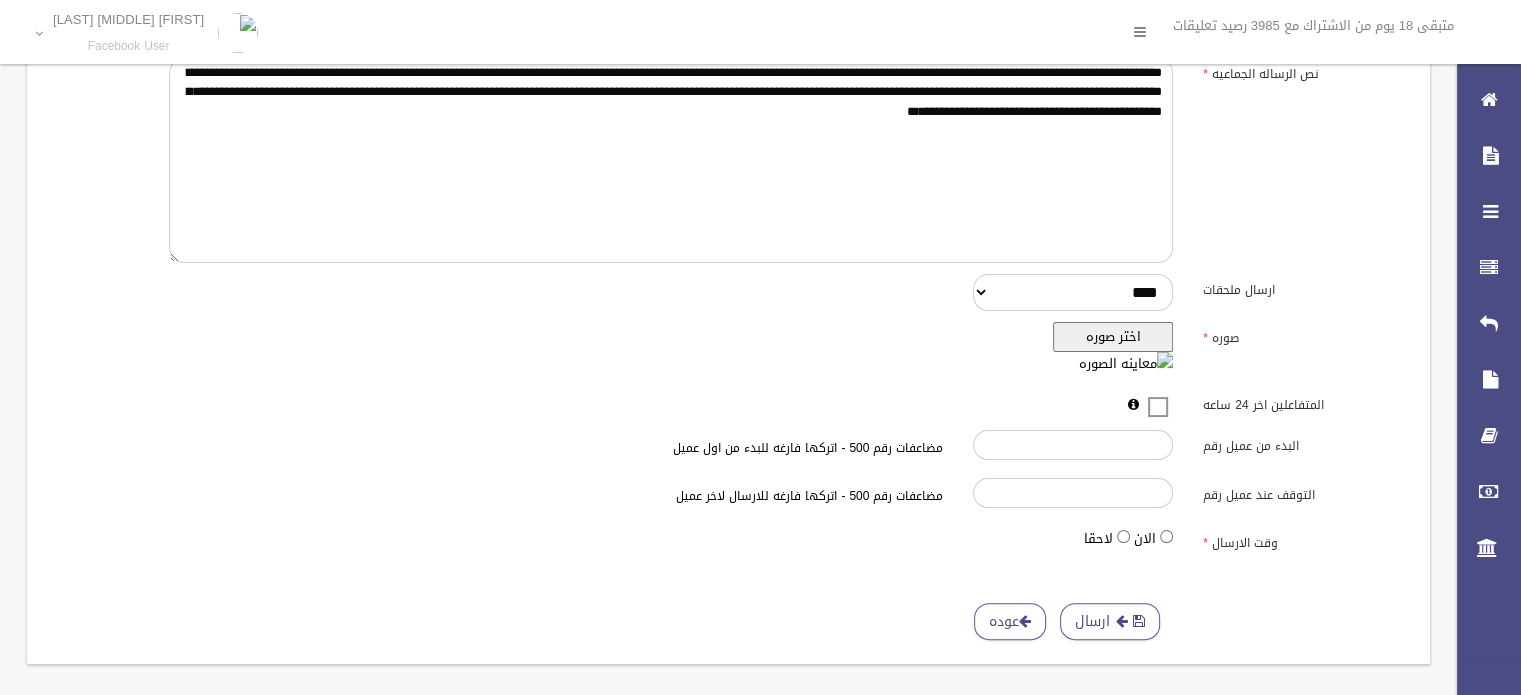 click on "اختر صوره" at bounding box center (1113, 337) 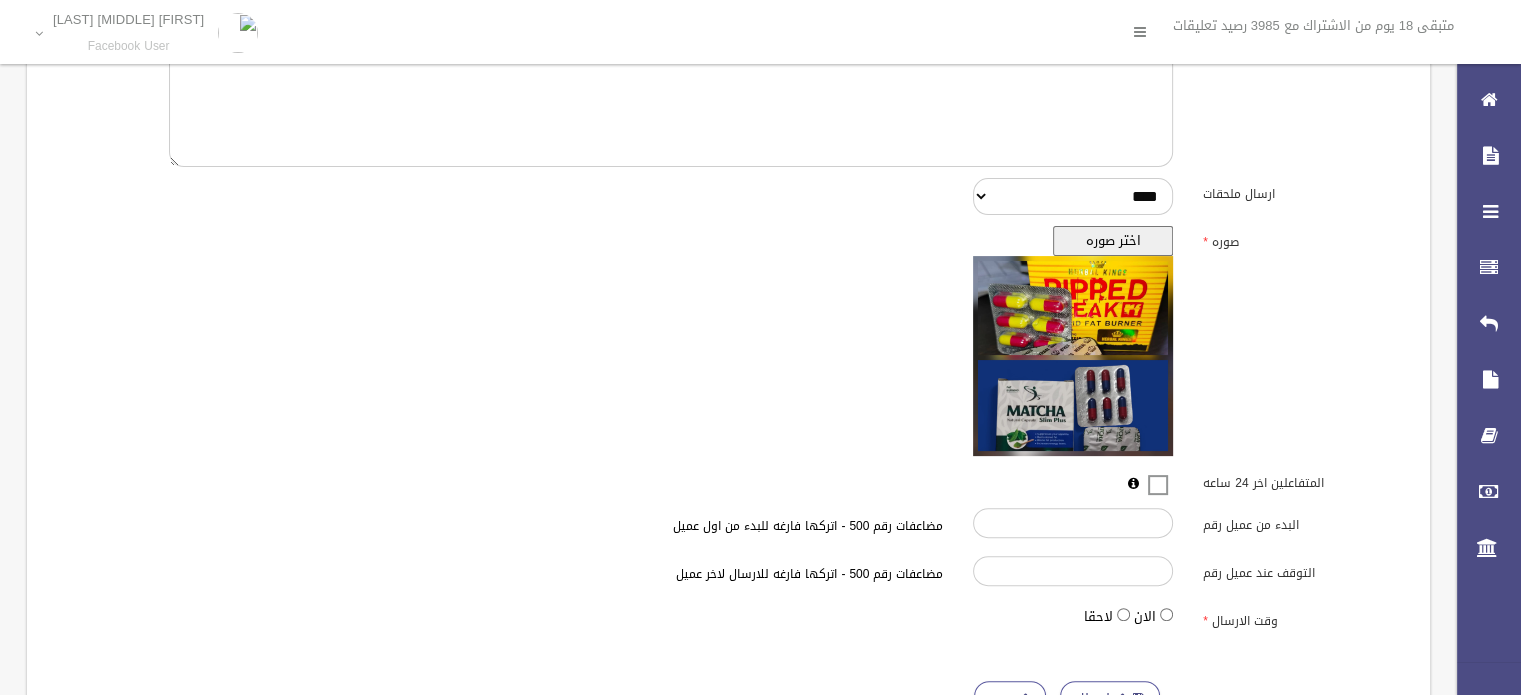 scroll, scrollTop: 460, scrollLeft: 0, axis: vertical 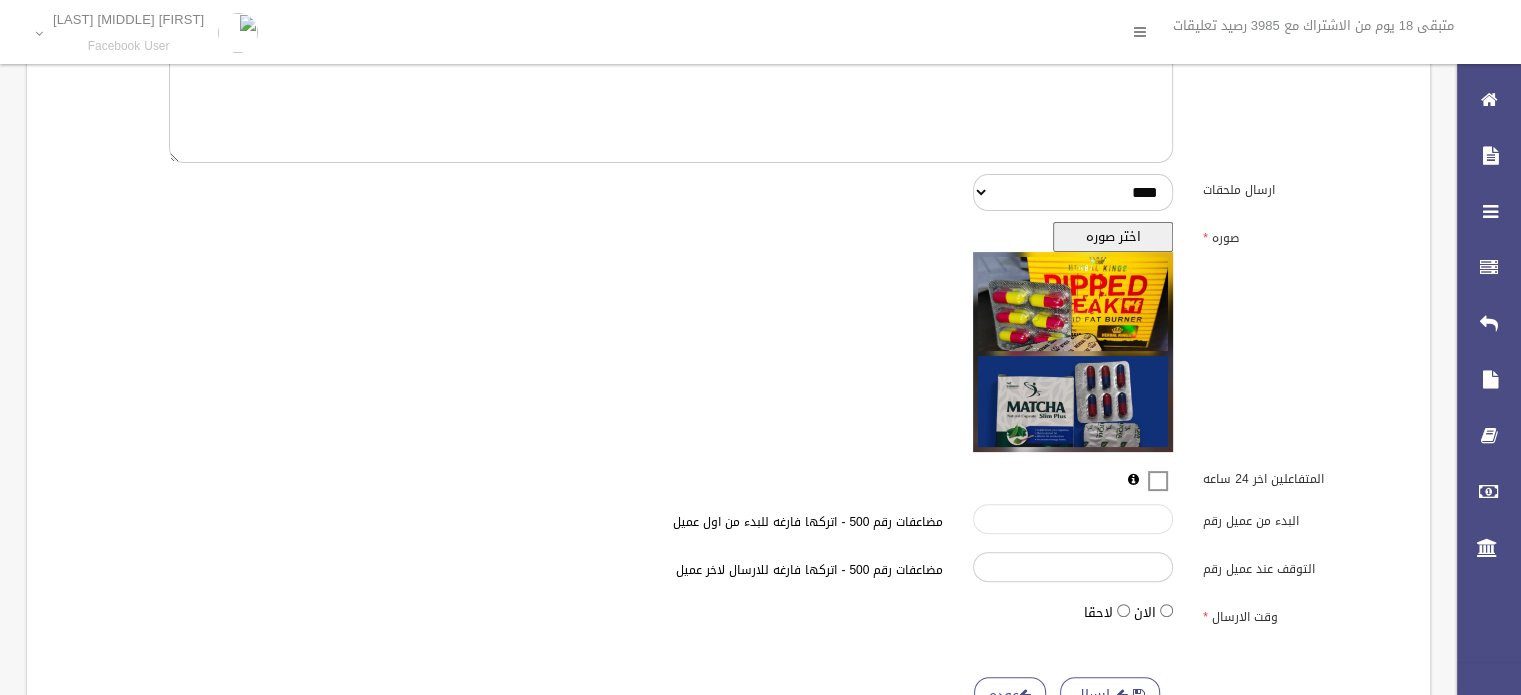 click on "البدء من عميل رقم" at bounding box center [1073, 519] 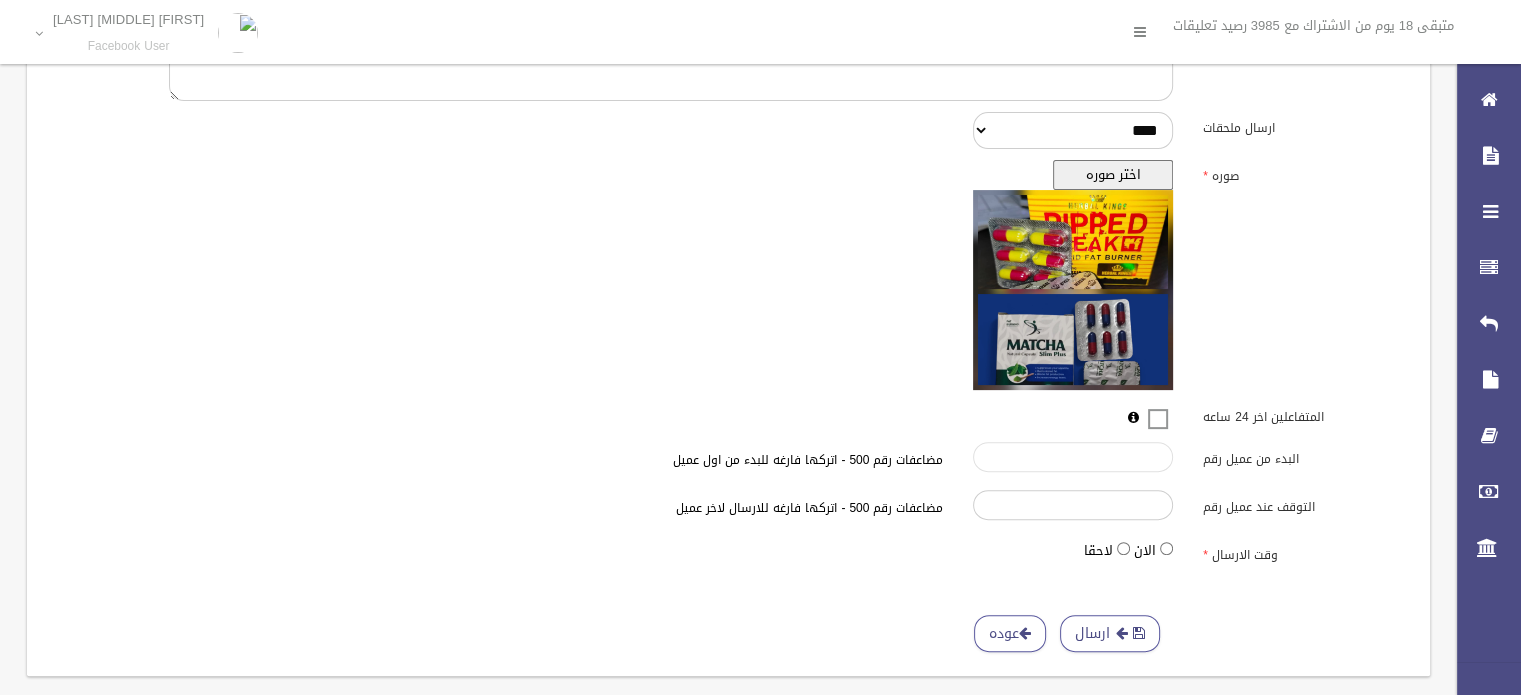 scroll, scrollTop: 535, scrollLeft: 0, axis: vertical 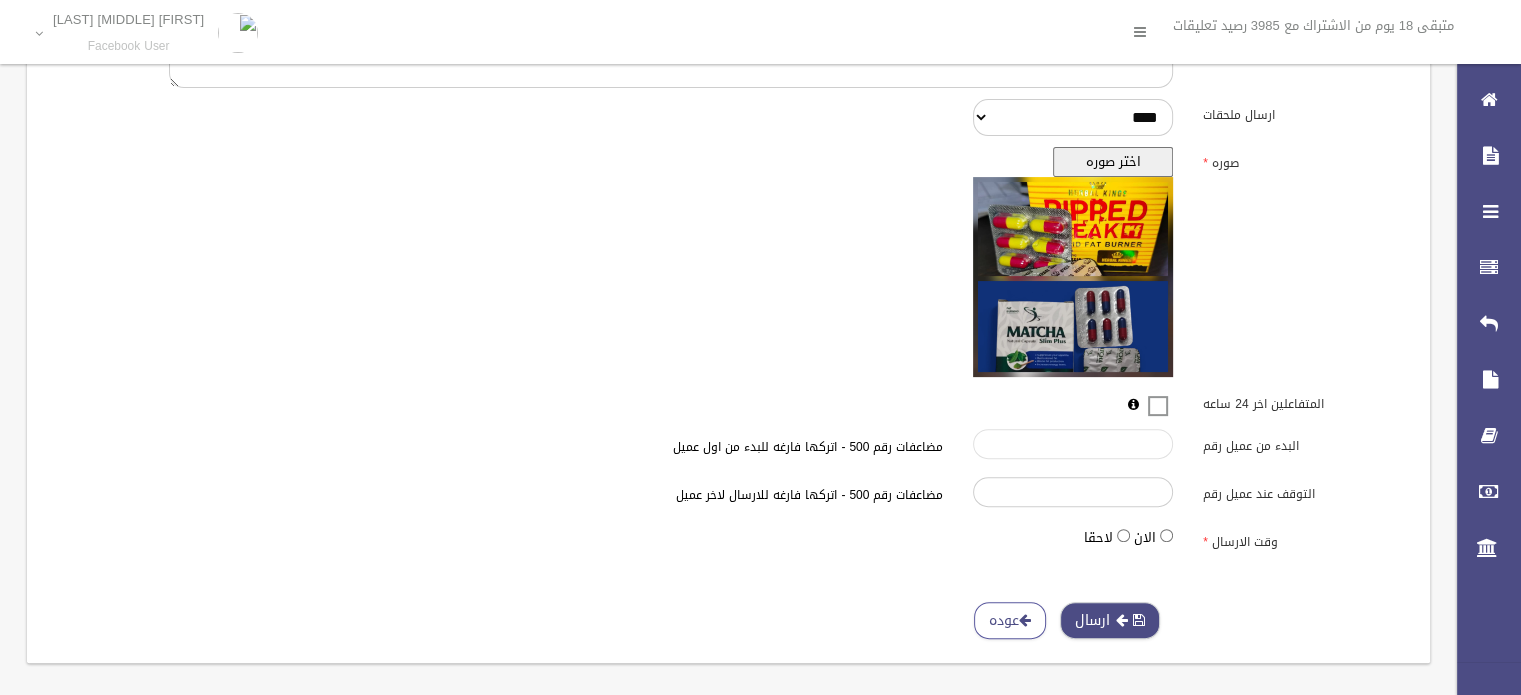 type on "*****" 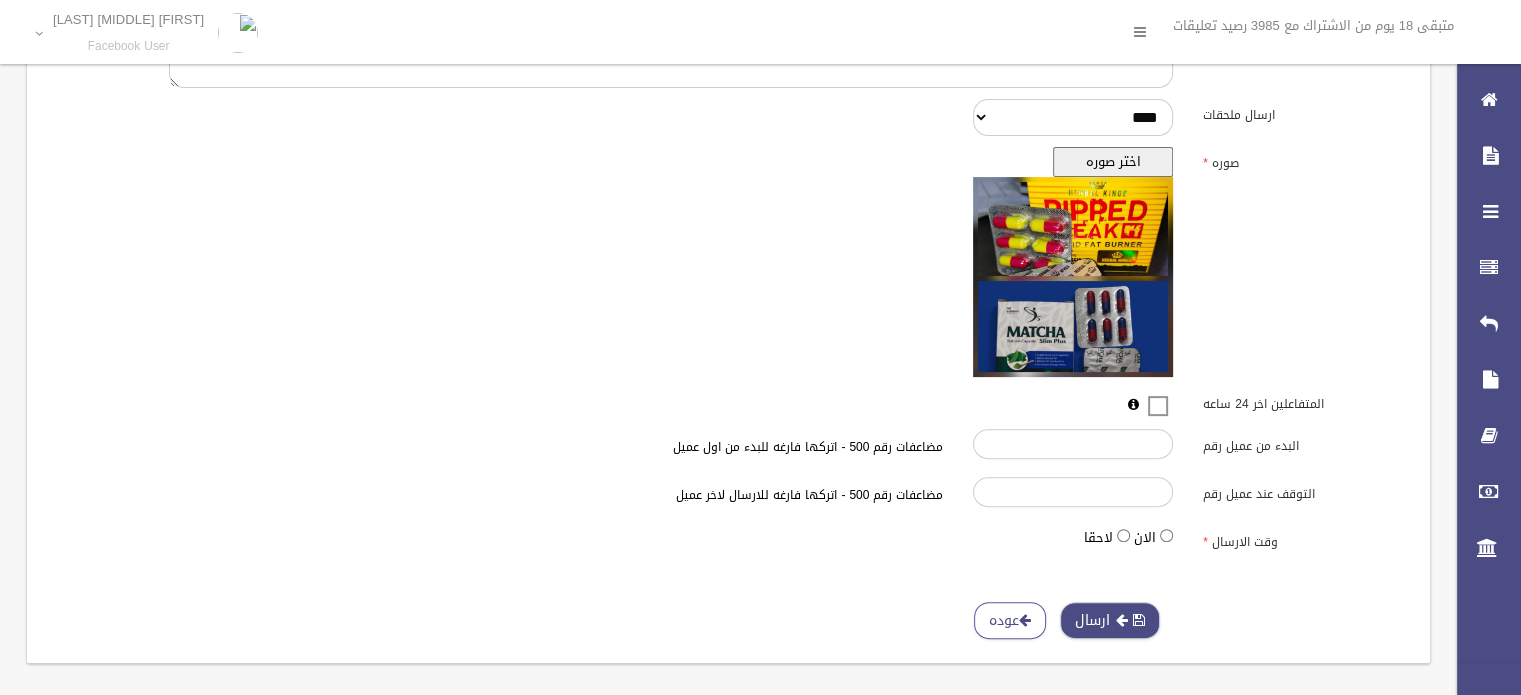 click on "ارسال" at bounding box center (1110, 620) 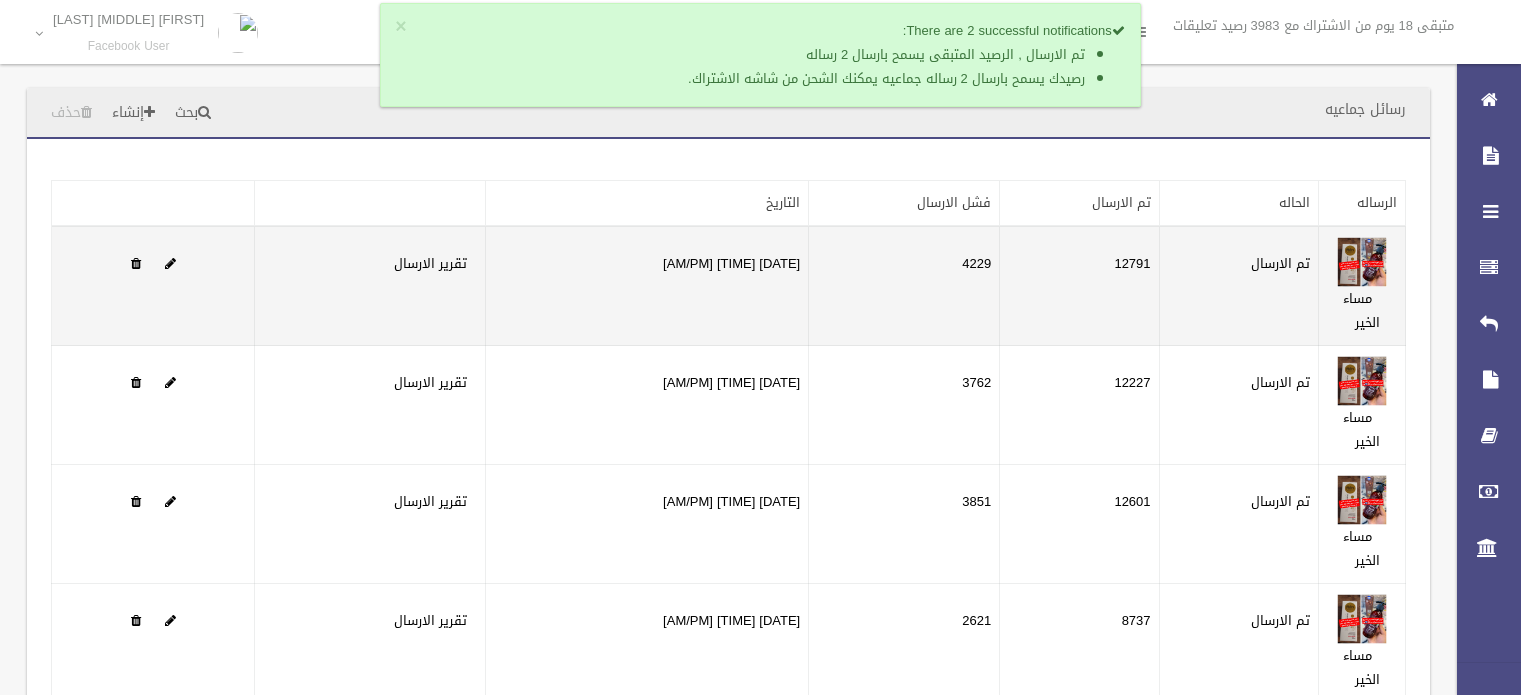 scroll, scrollTop: 0, scrollLeft: 0, axis: both 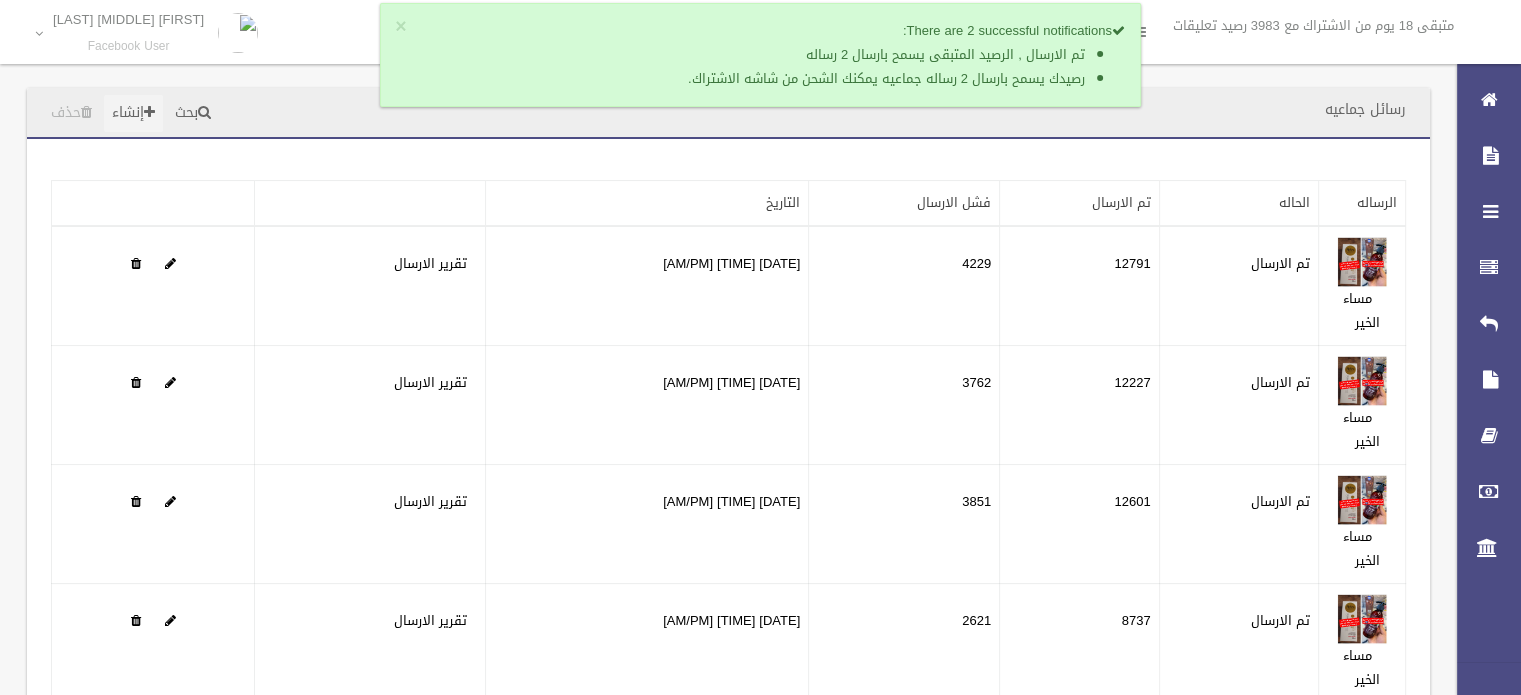 click at bounding box center (149, 112) 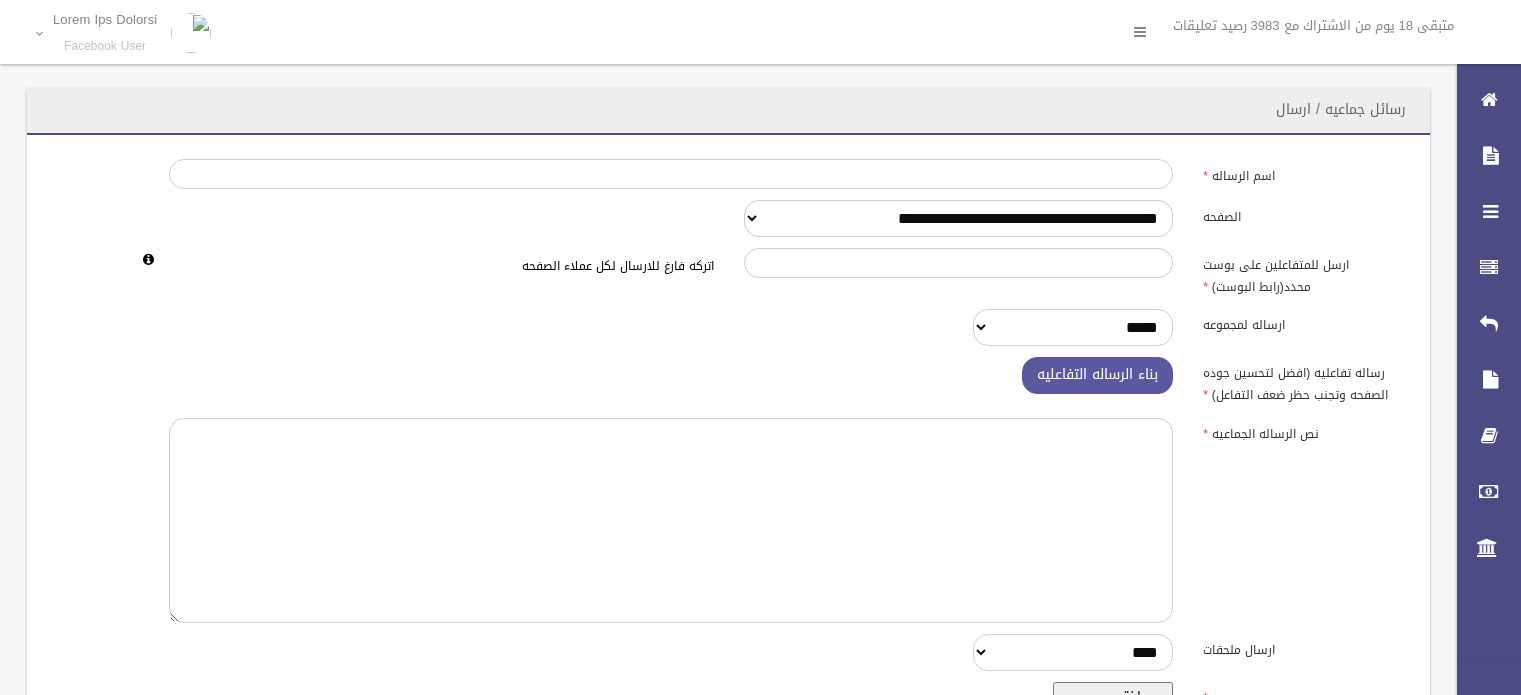scroll, scrollTop: 0, scrollLeft: 0, axis: both 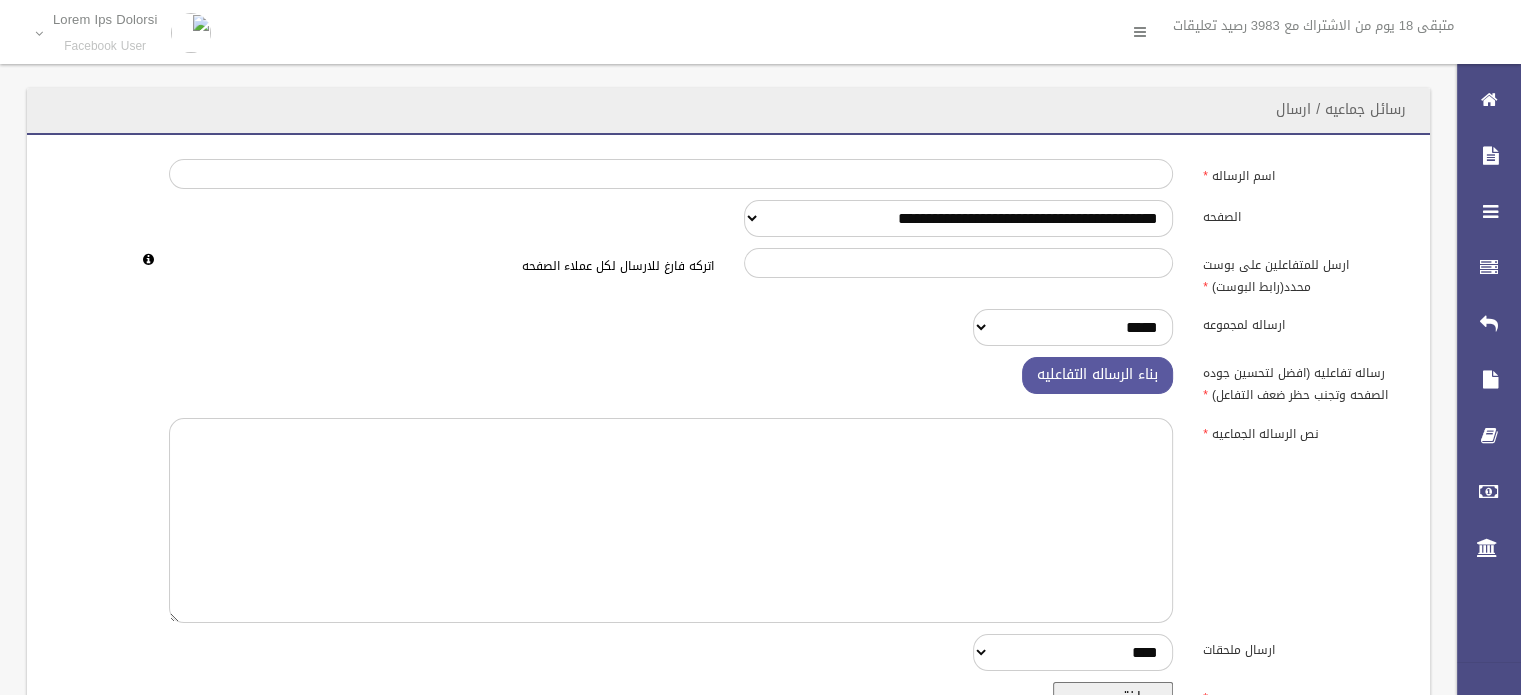 select on "******" 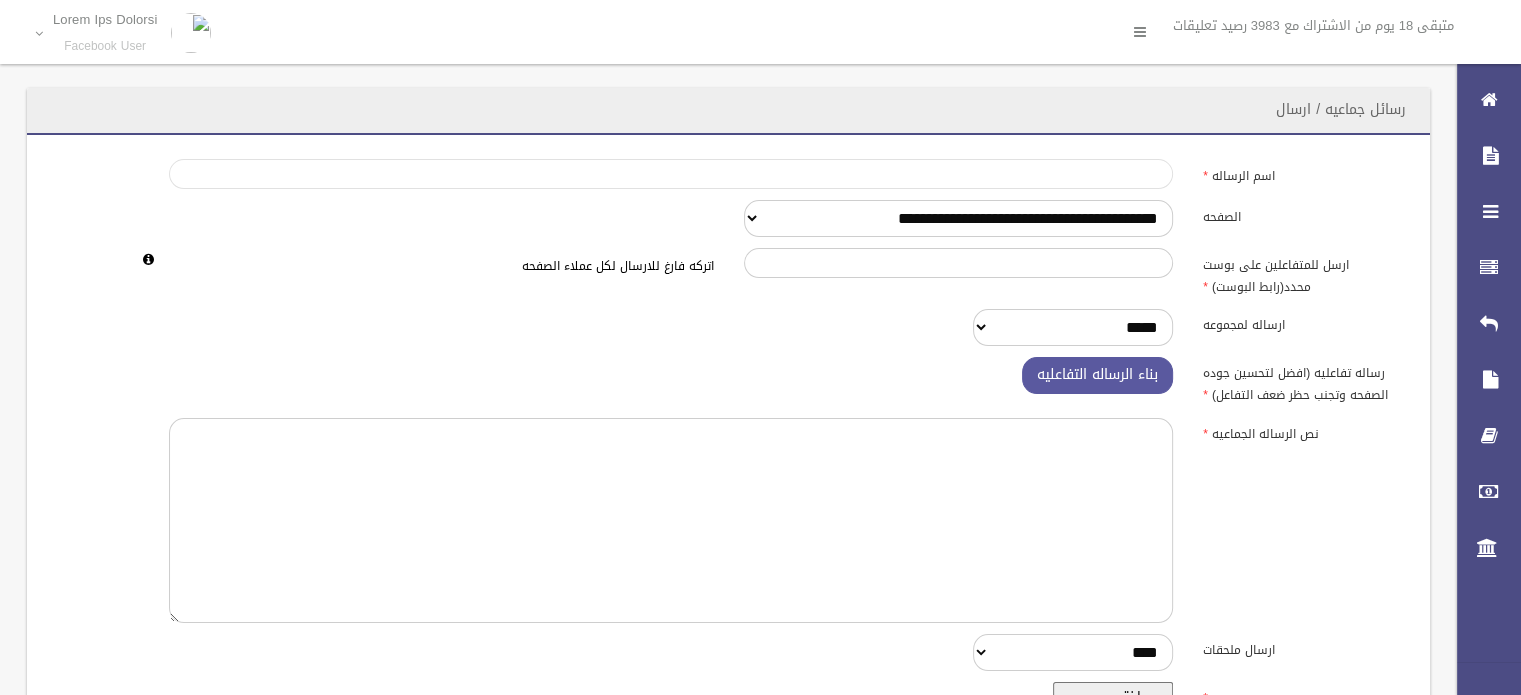 click on "اسم الرساله" at bounding box center [671, 174] 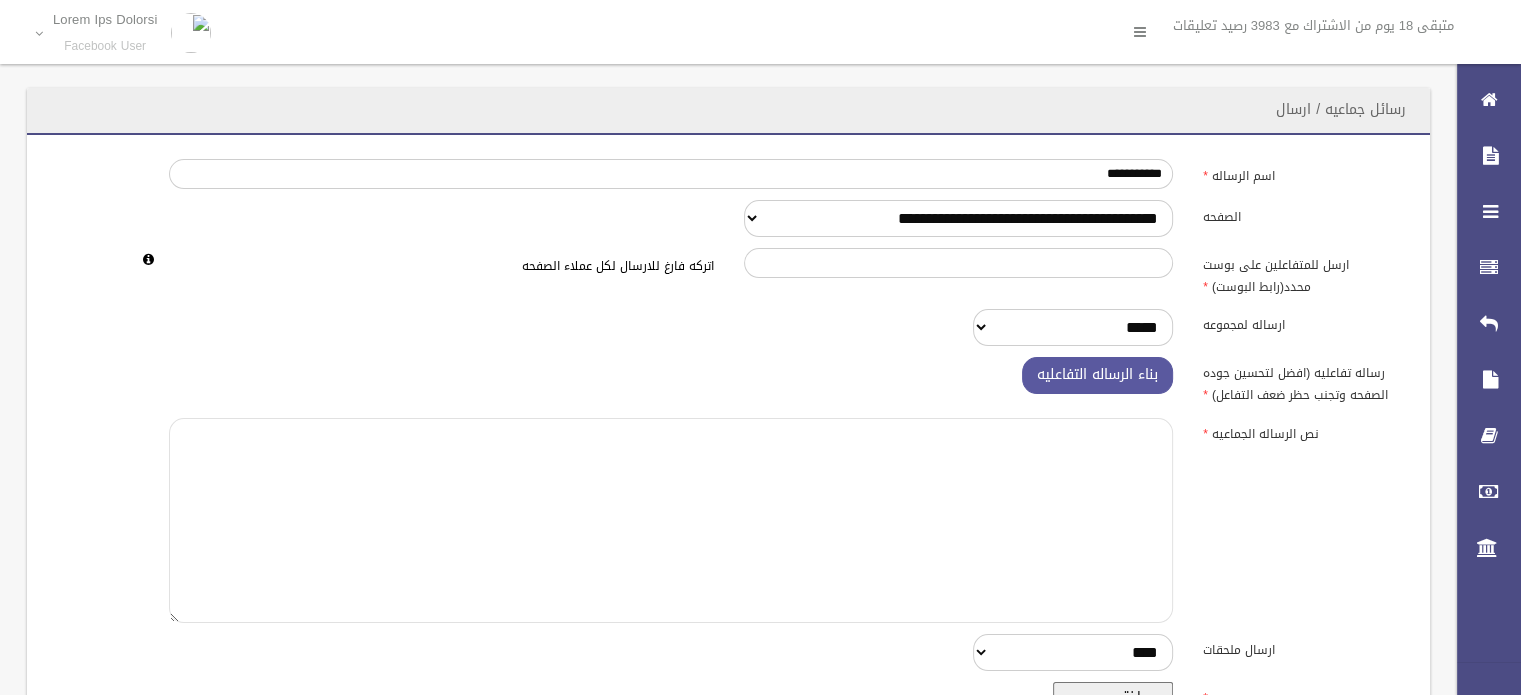 paste on "**********" 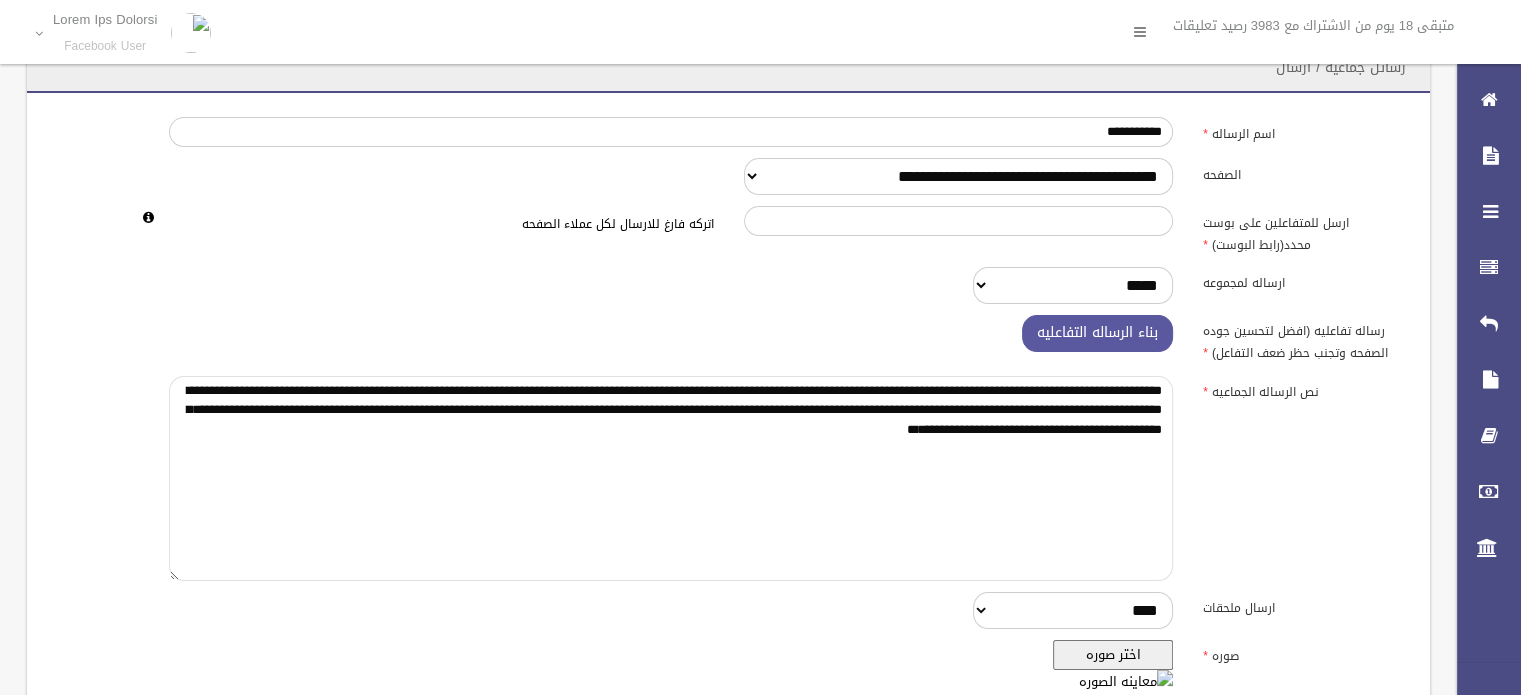 scroll, scrollTop: 100, scrollLeft: 0, axis: vertical 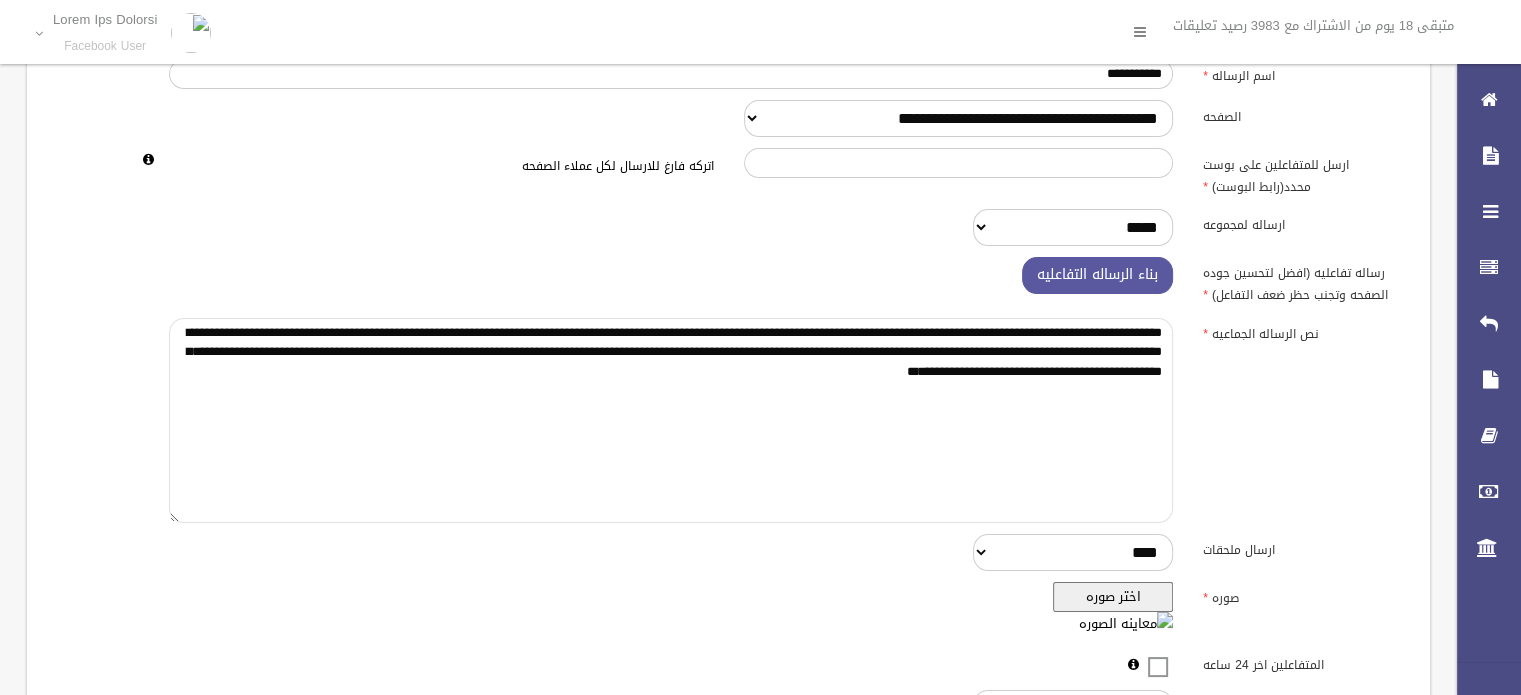 type on "**********" 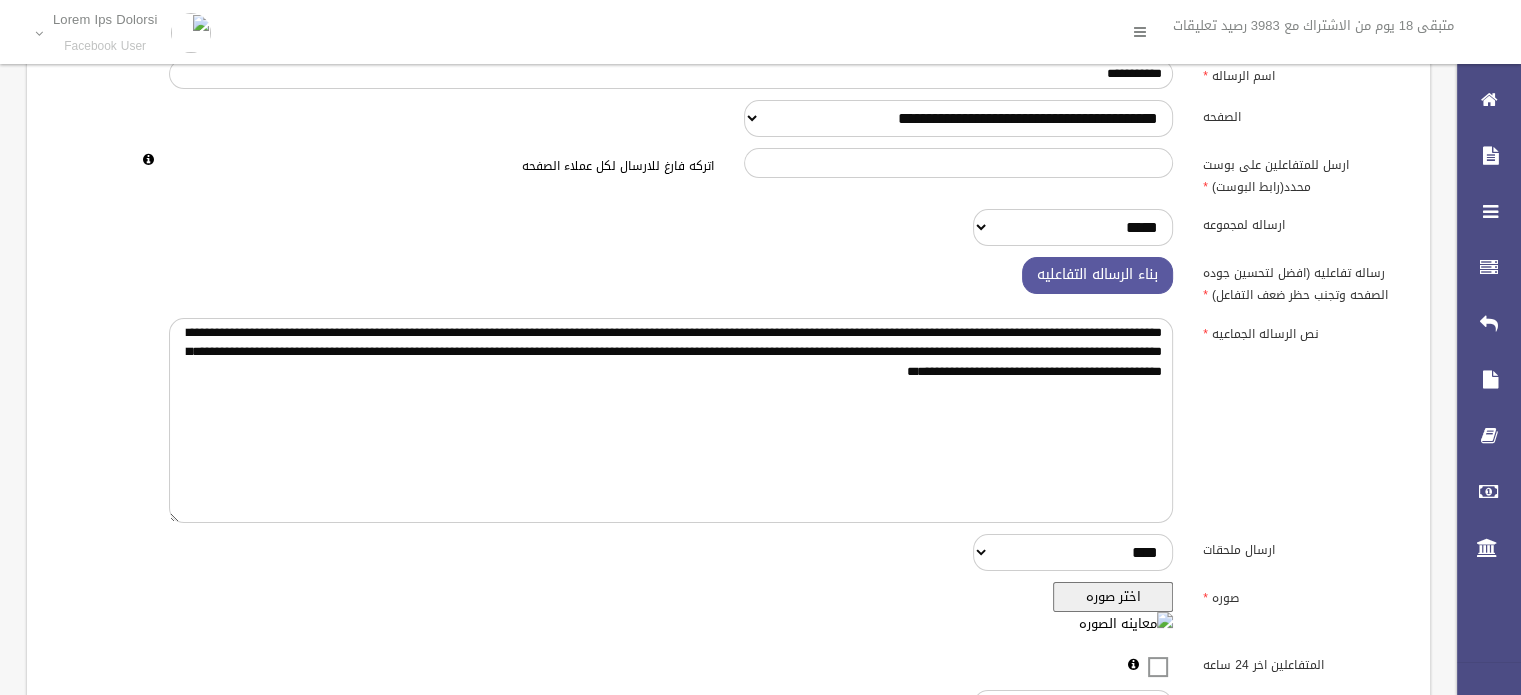 click on "اختر صوره" at bounding box center [1113, 597] 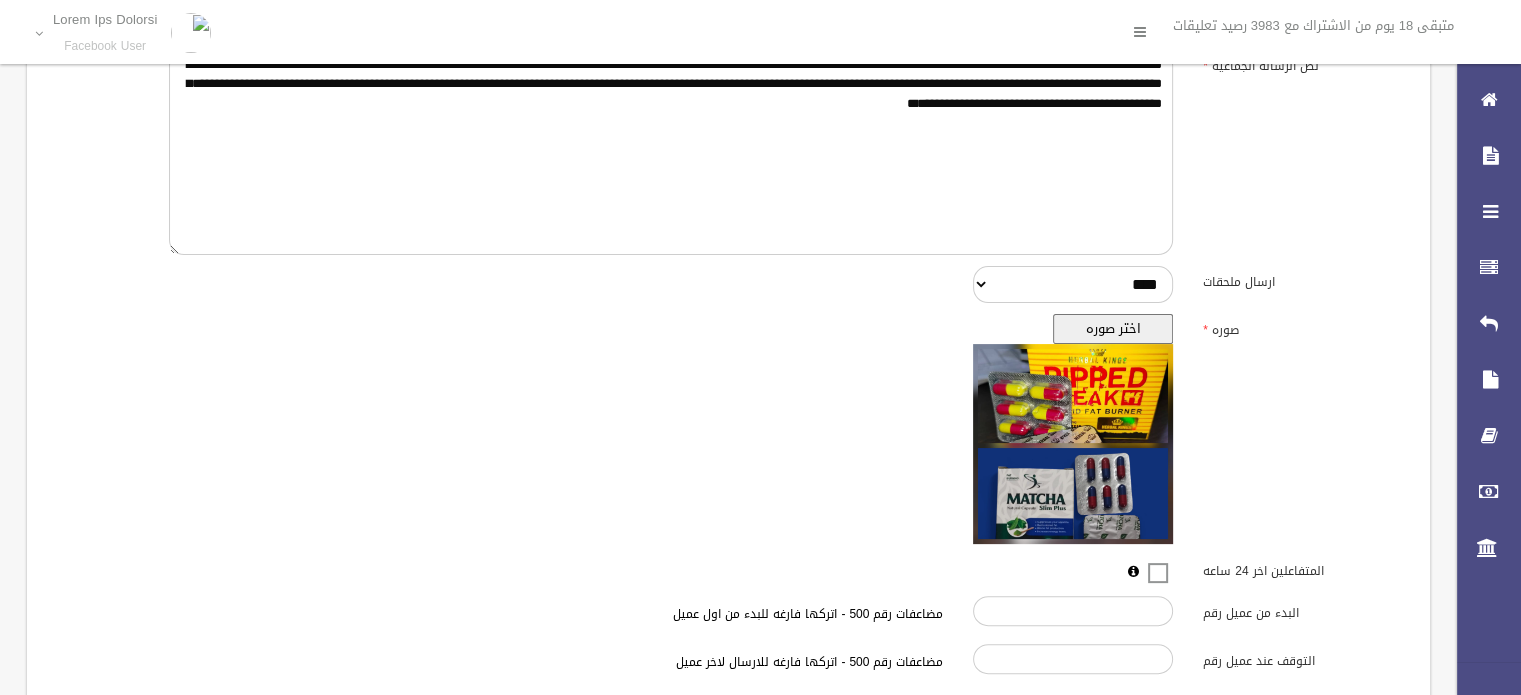 scroll, scrollTop: 400, scrollLeft: 0, axis: vertical 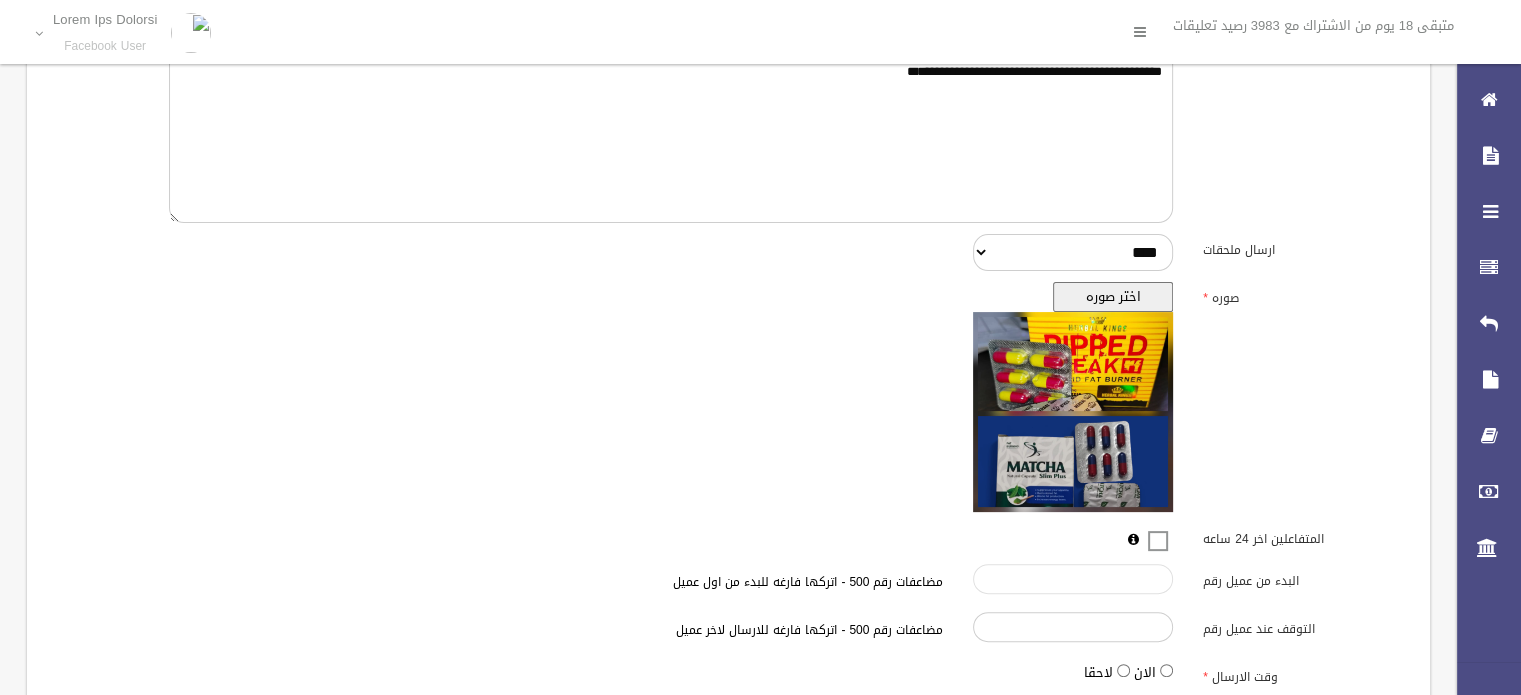 click on "البدء من عميل رقم" at bounding box center [1073, 579] 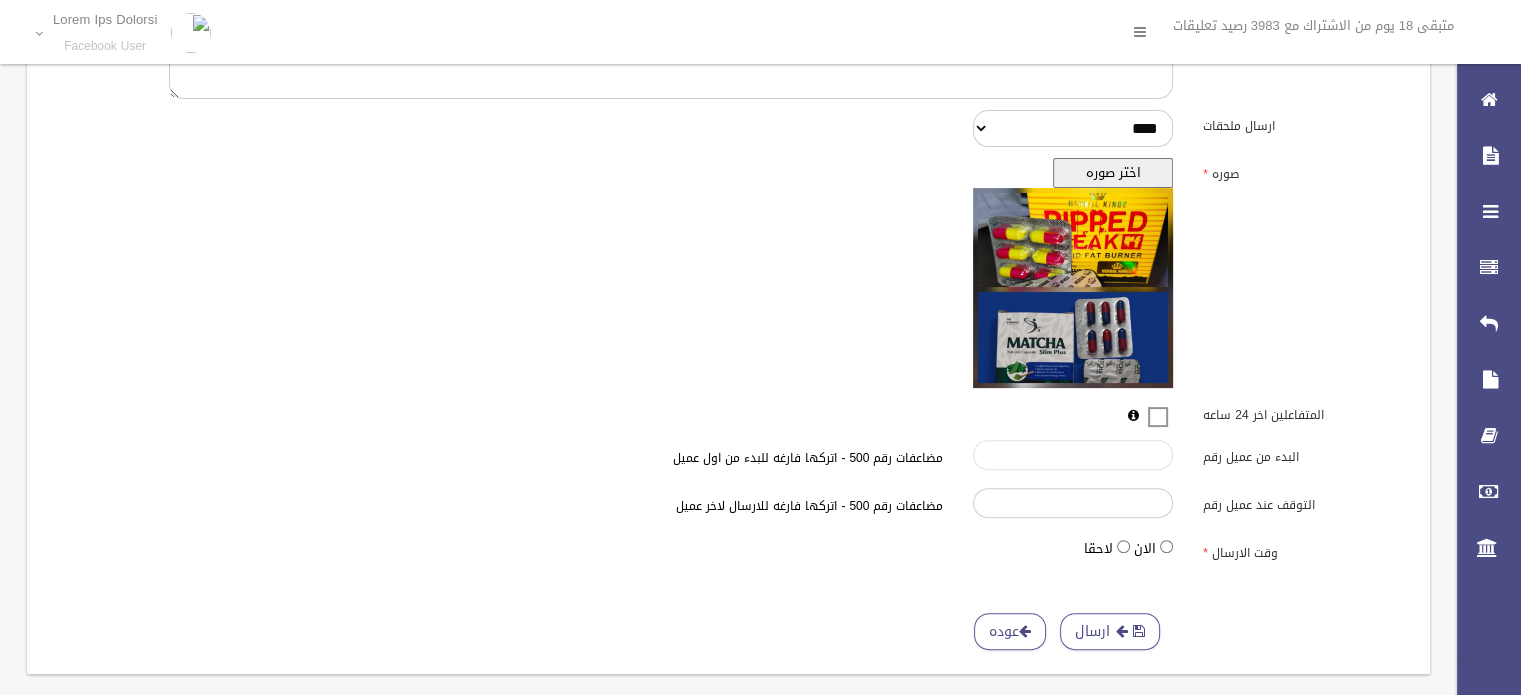 scroll, scrollTop: 535, scrollLeft: 0, axis: vertical 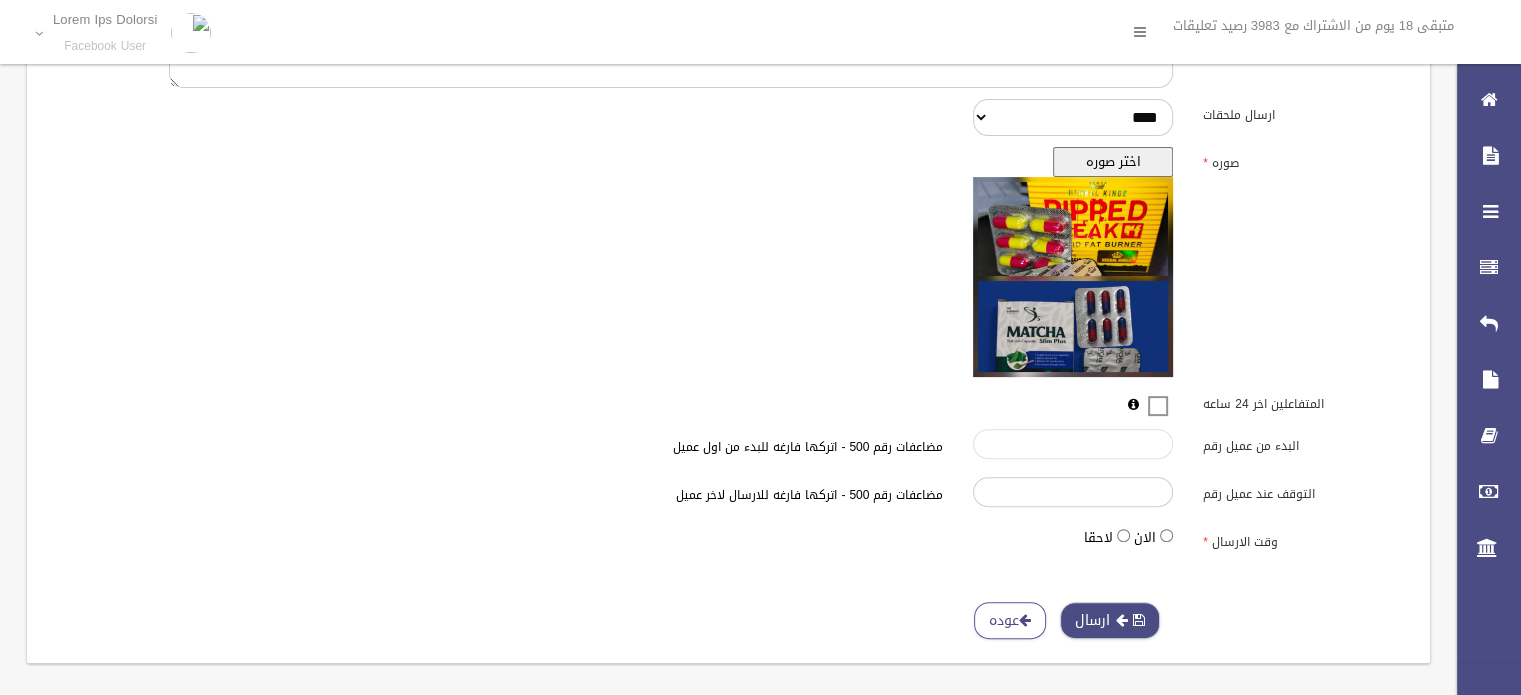 type on "*****" 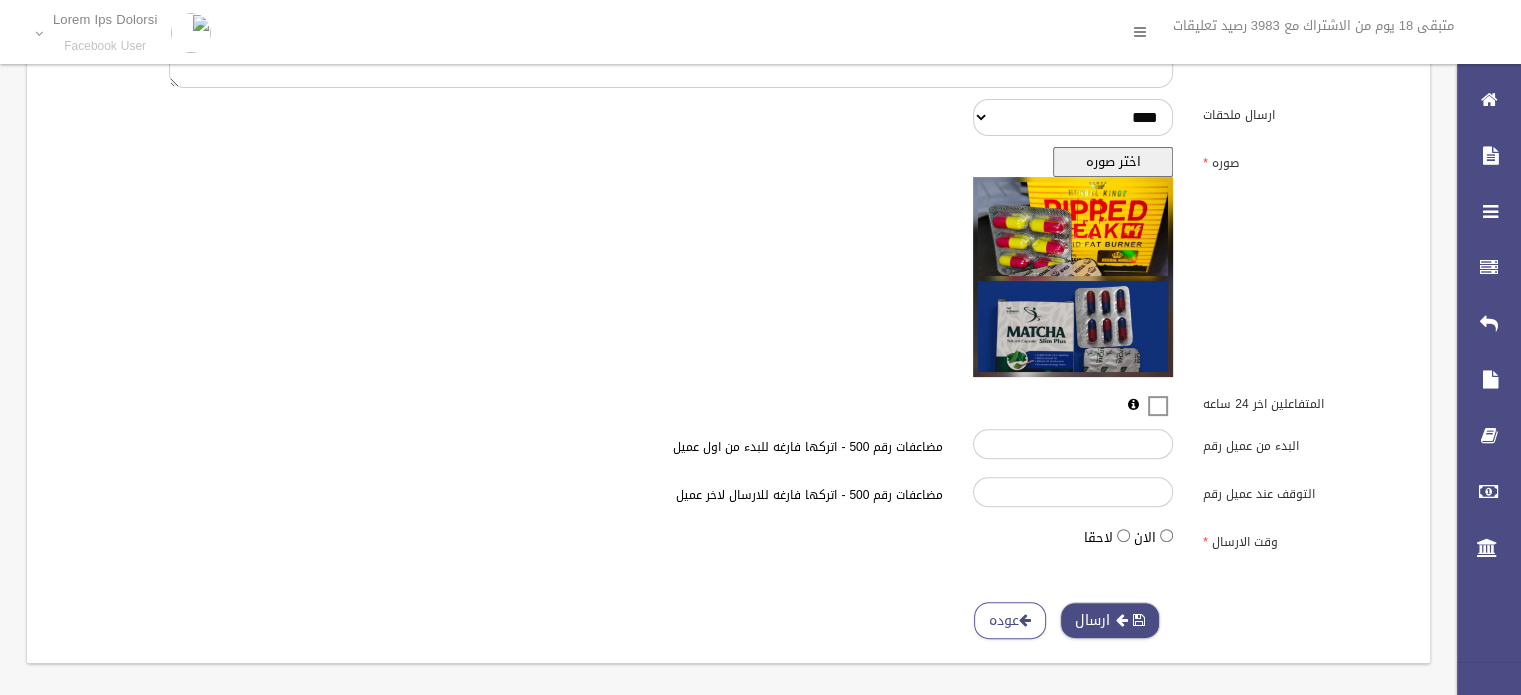 click on "ارسال" at bounding box center (1110, 620) 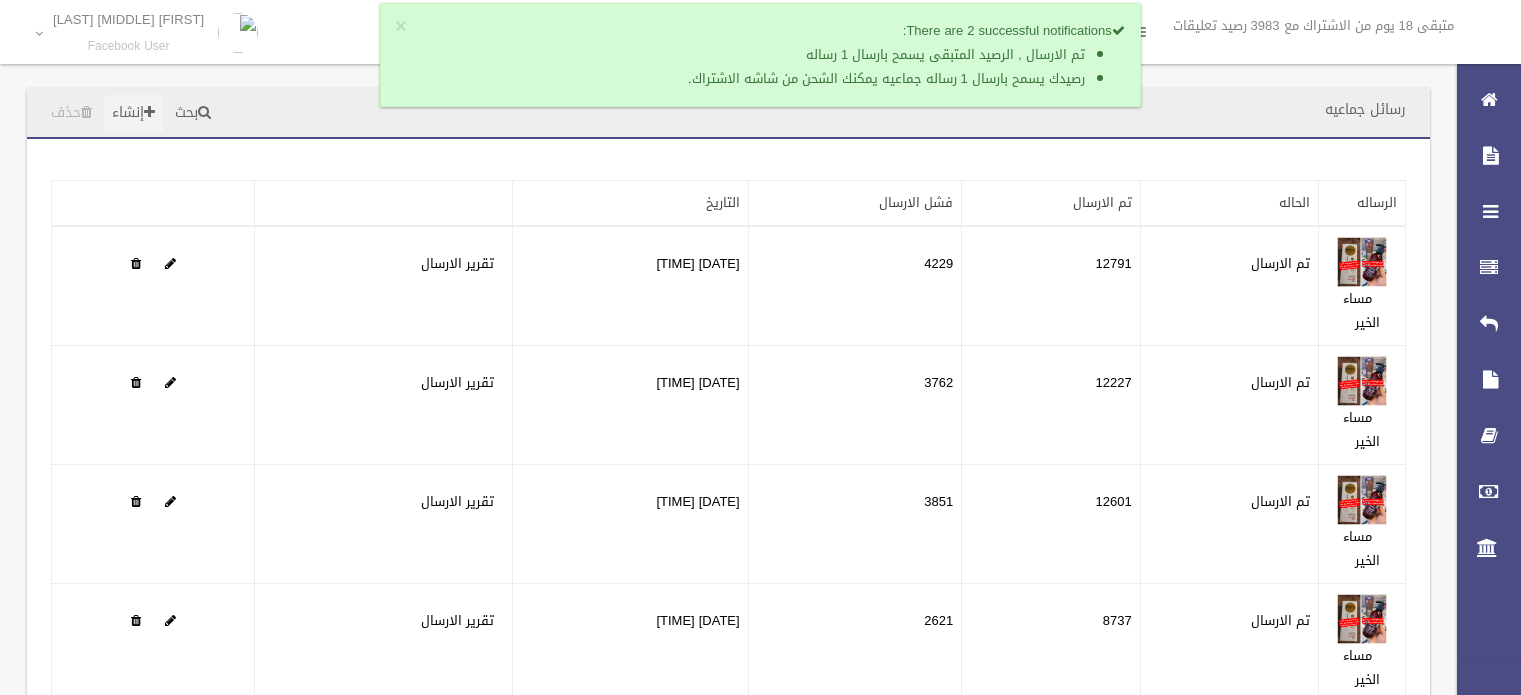 scroll, scrollTop: 0, scrollLeft: 0, axis: both 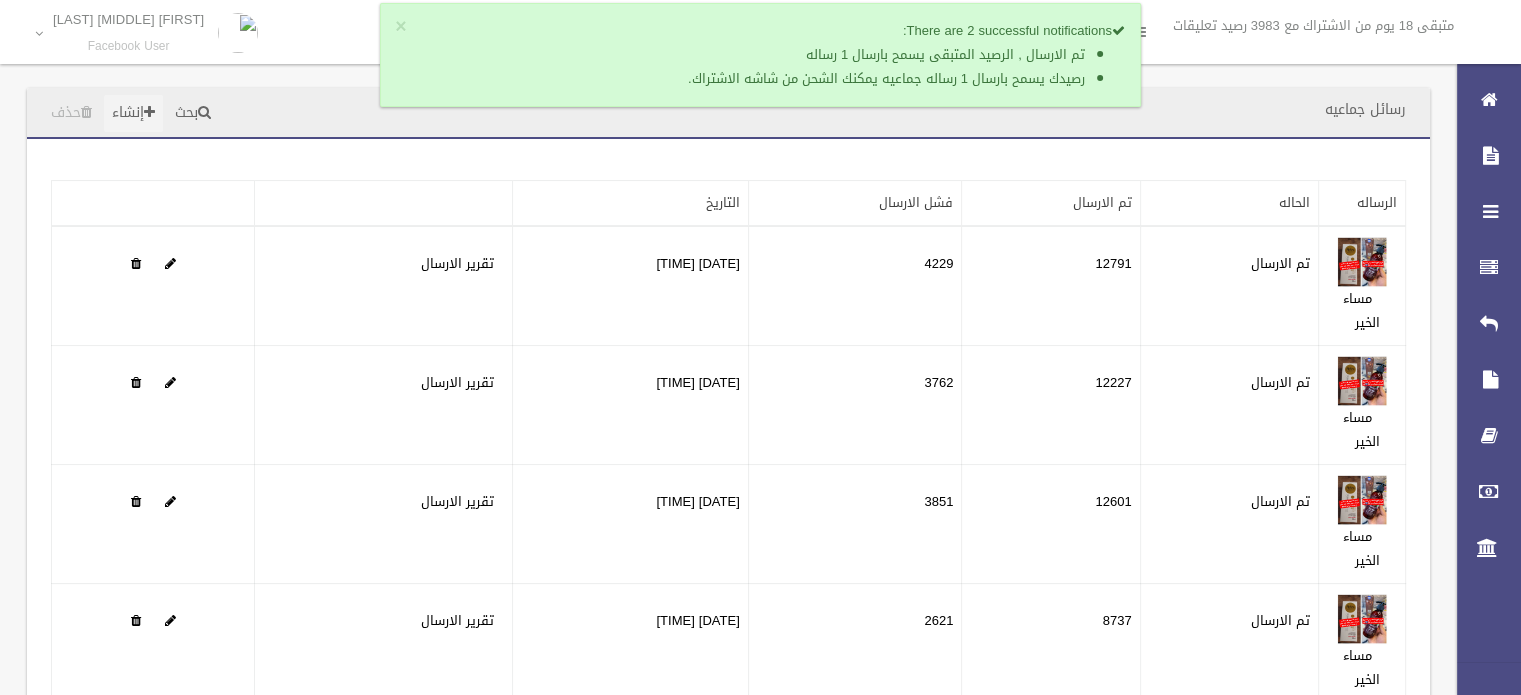 click on "إنشاء" at bounding box center [133, 113] 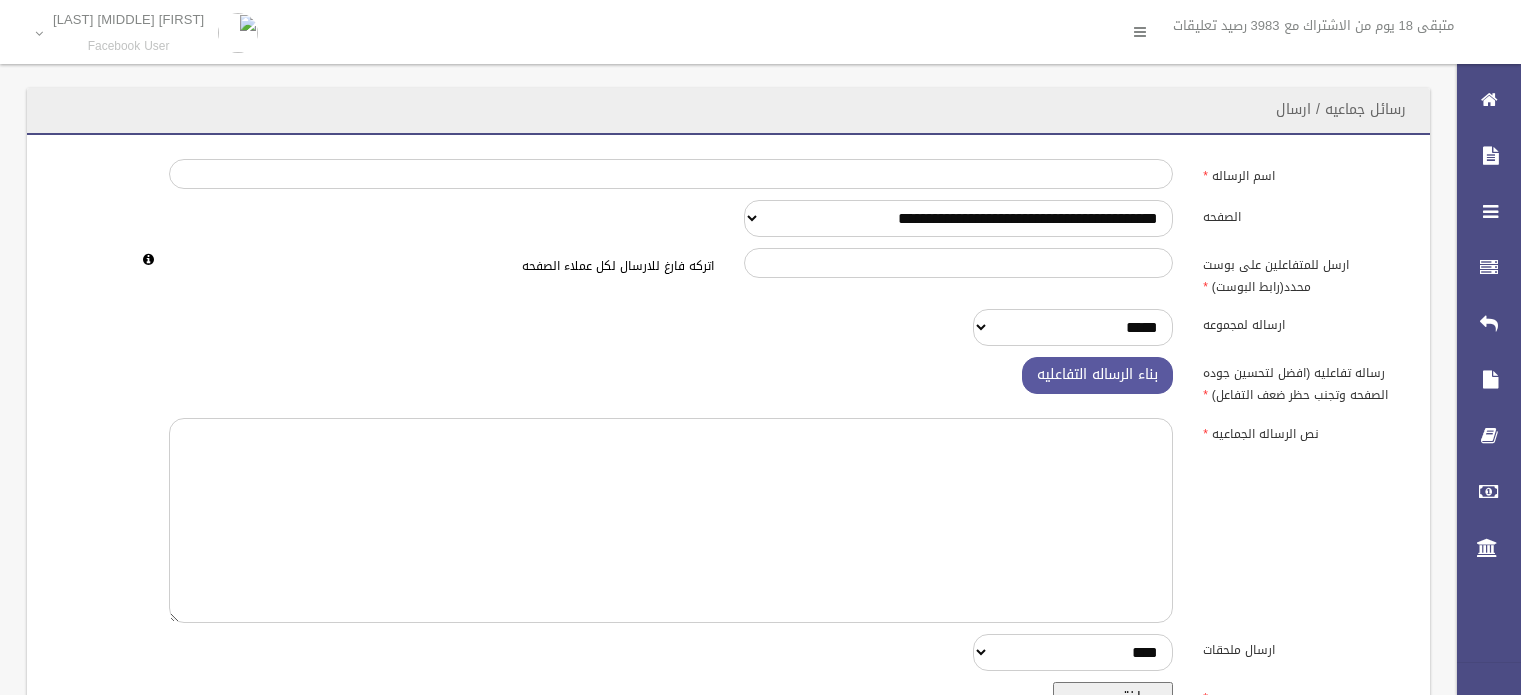 scroll, scrollTop: 0, scrollLeft: 0, axis: both 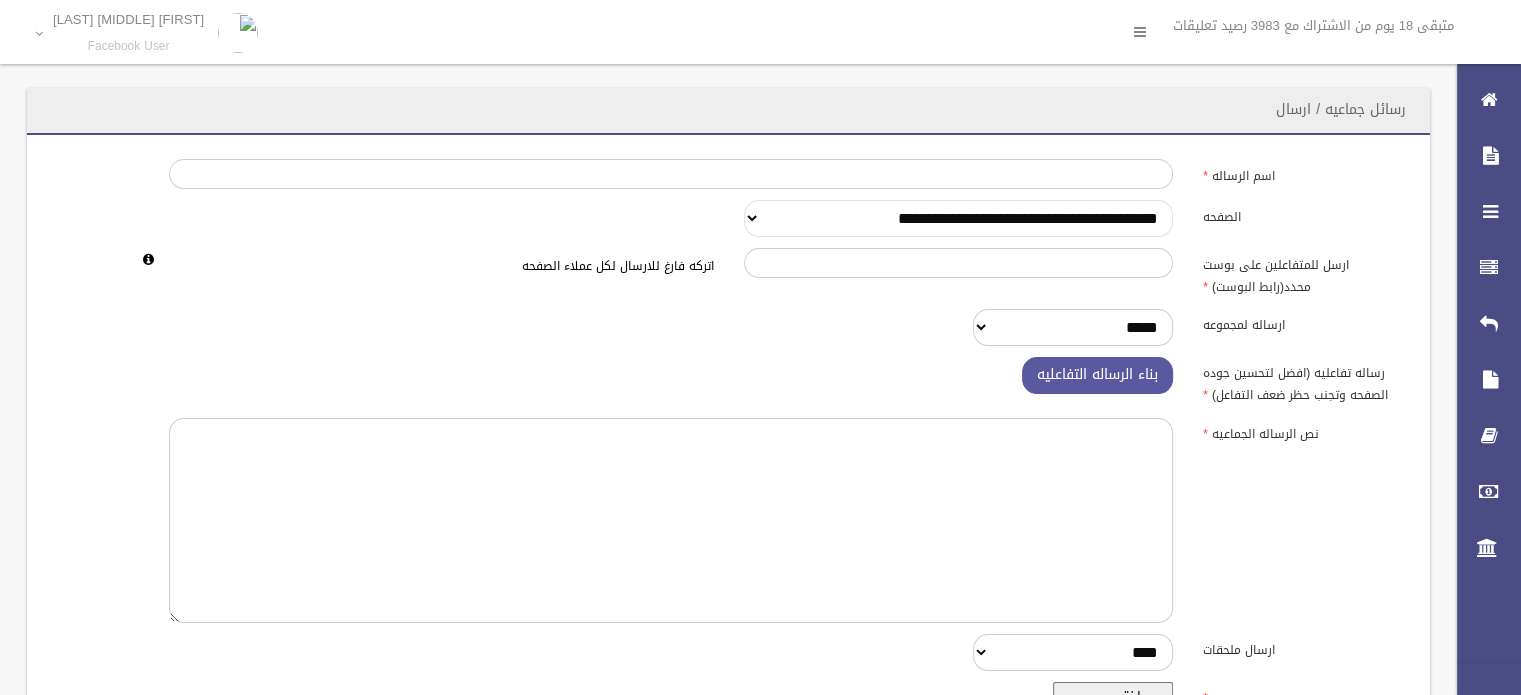 drag, startPoint x: 0, startPoint y: 0, endPoint x: 1020, endPoint y: 228, distance: 1045.1718 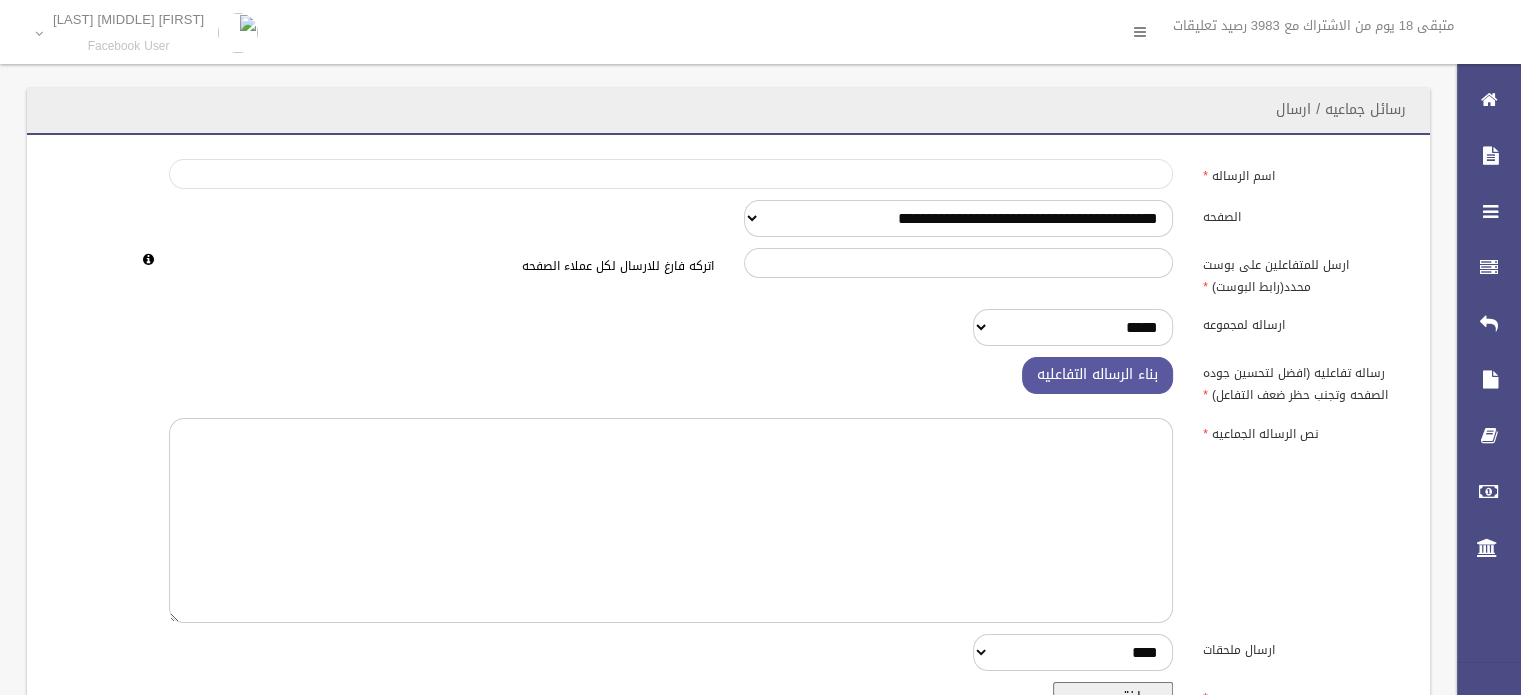 click on "اسم الرساله" at bounding box center (671, 174) 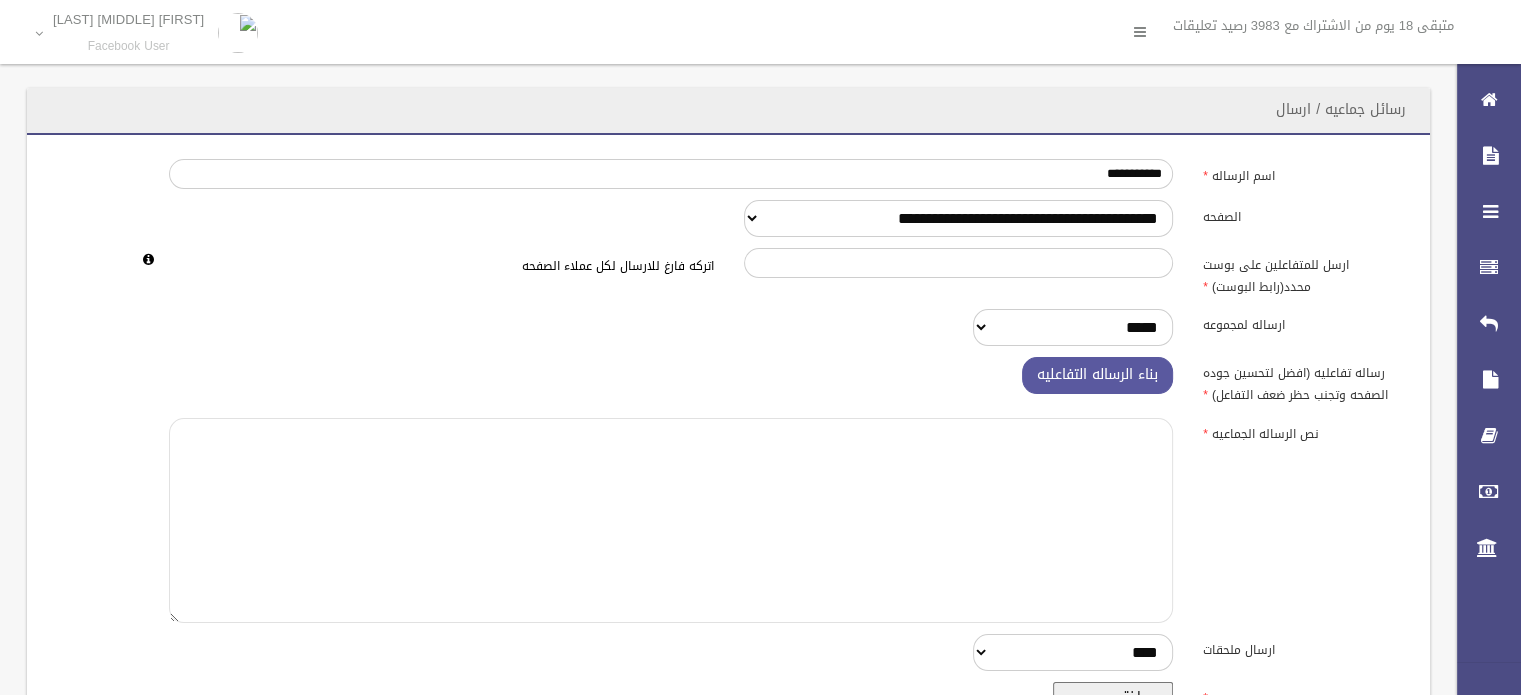 paste on "**********" 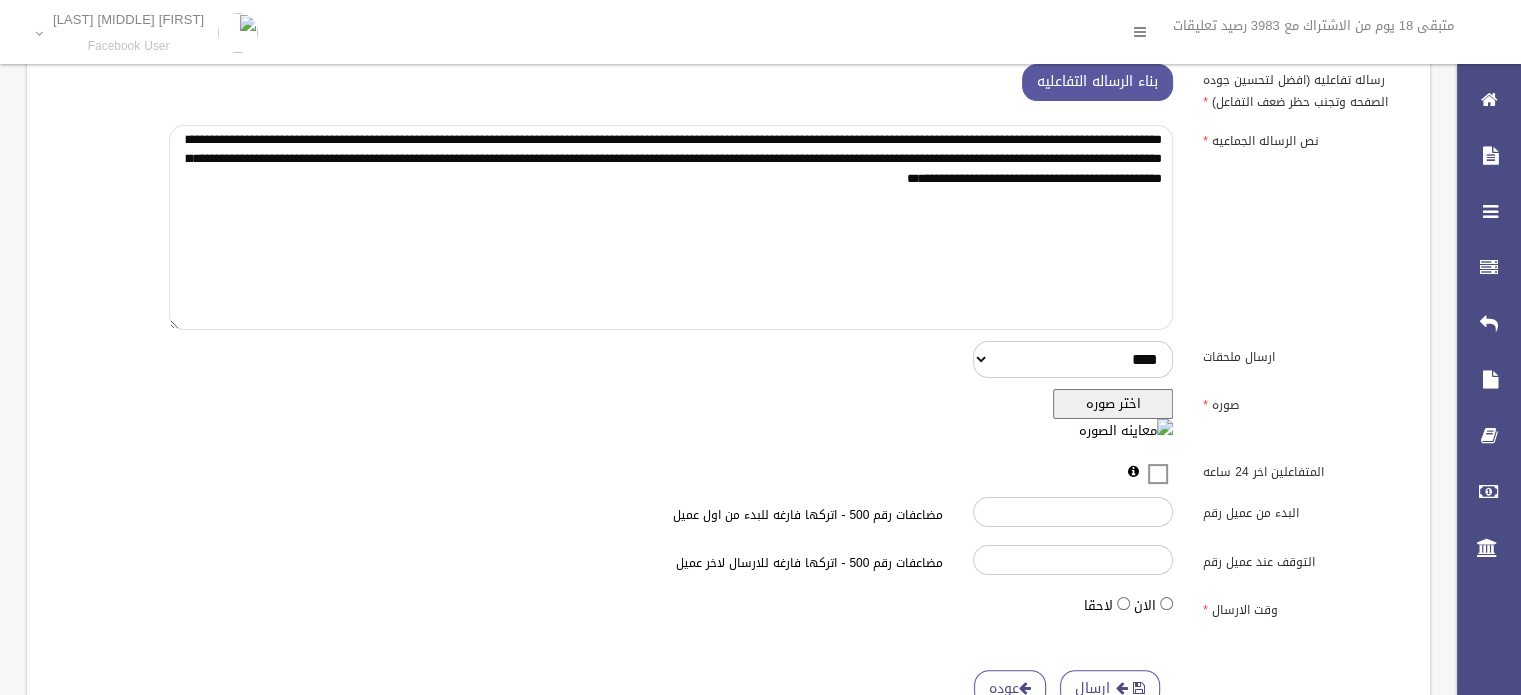 scroll, scrollTop: 300, scrollLeft: 0, axis: vertical 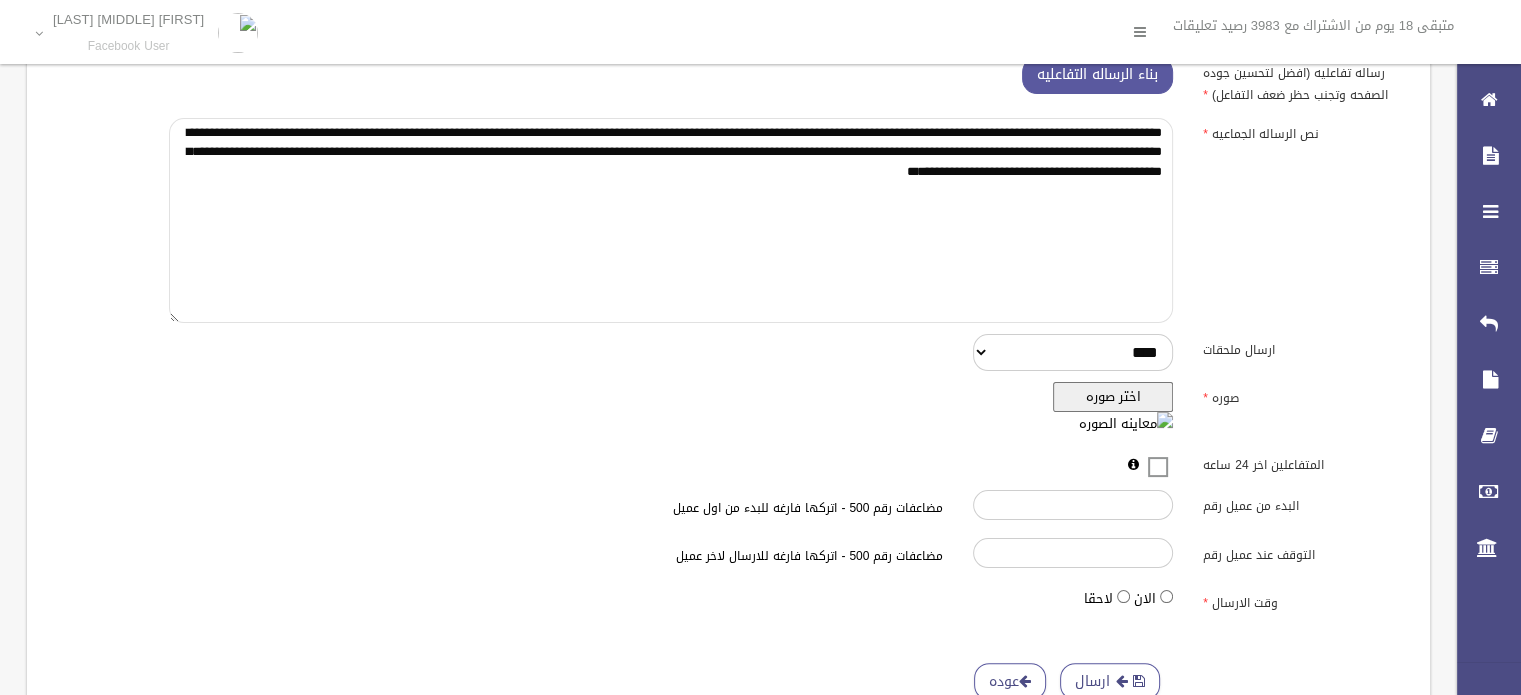 type on "**********" 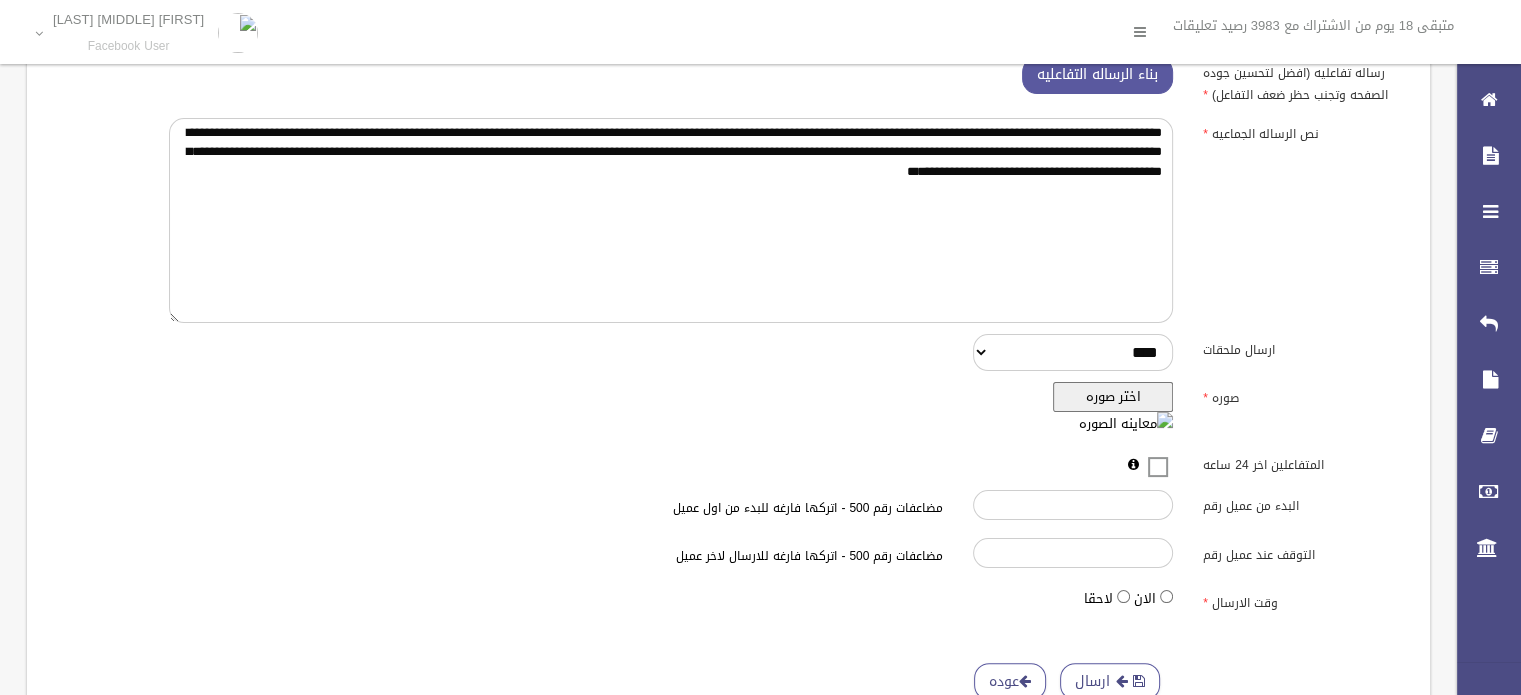 click on "اختر صوره" at bounding box center (1113, 397) 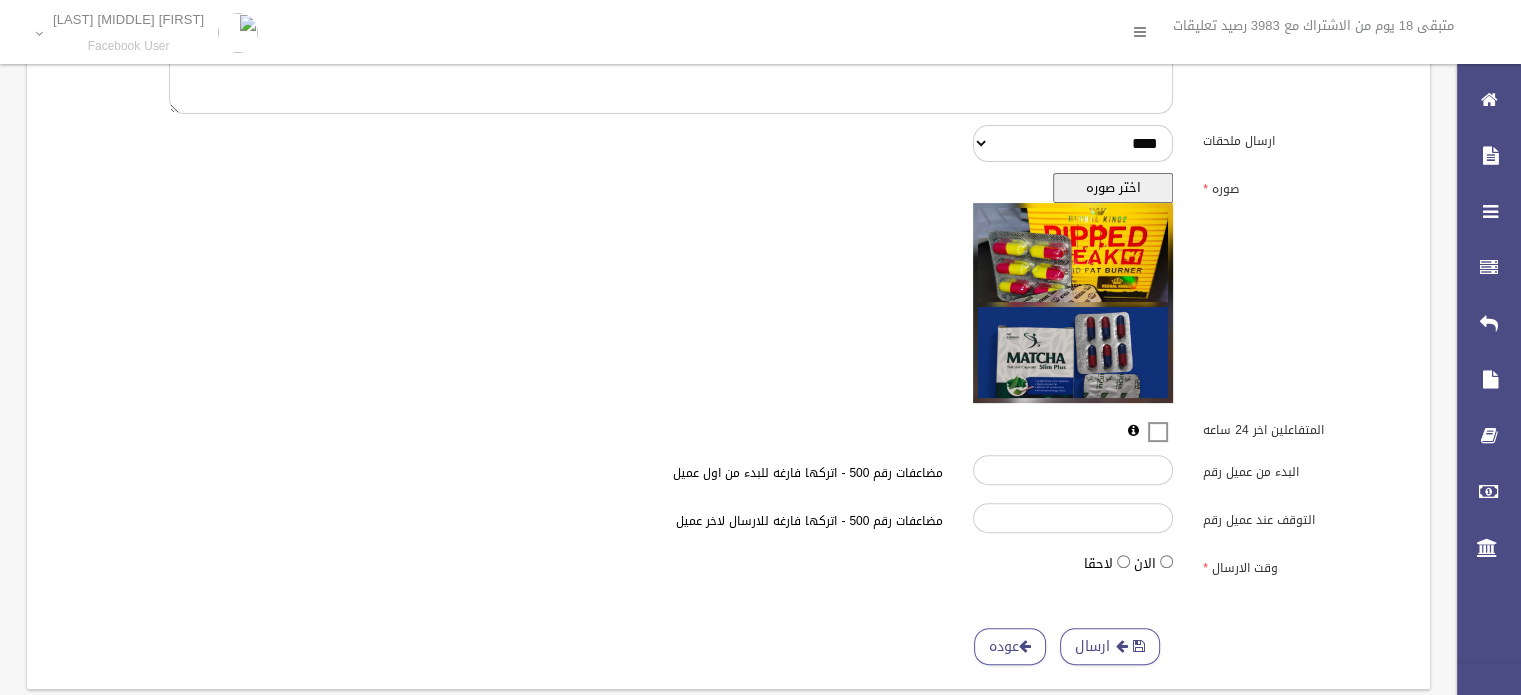scroll, scrollTop: 535, scrollLeft: 0, axis: vertical 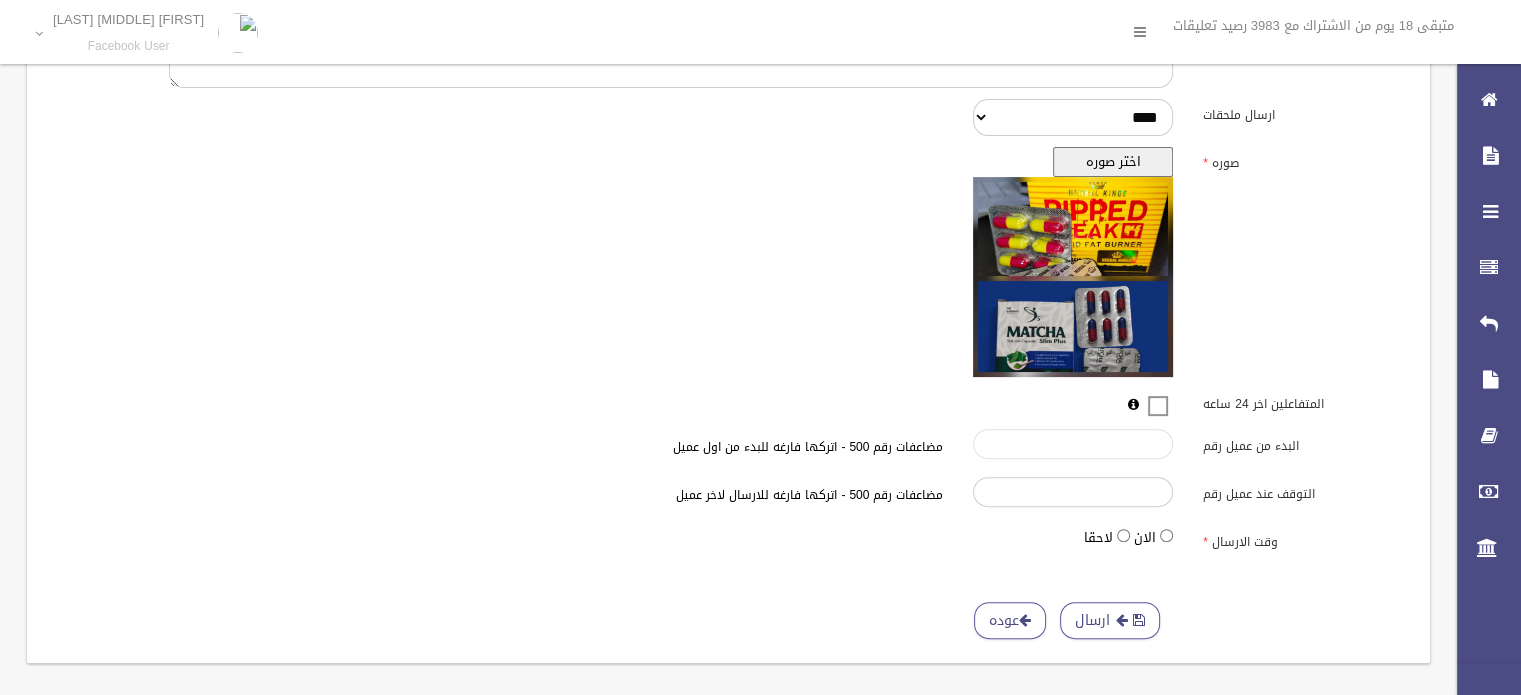 click on "البدء من عميل رقم" at bounding box center [1073, 444] 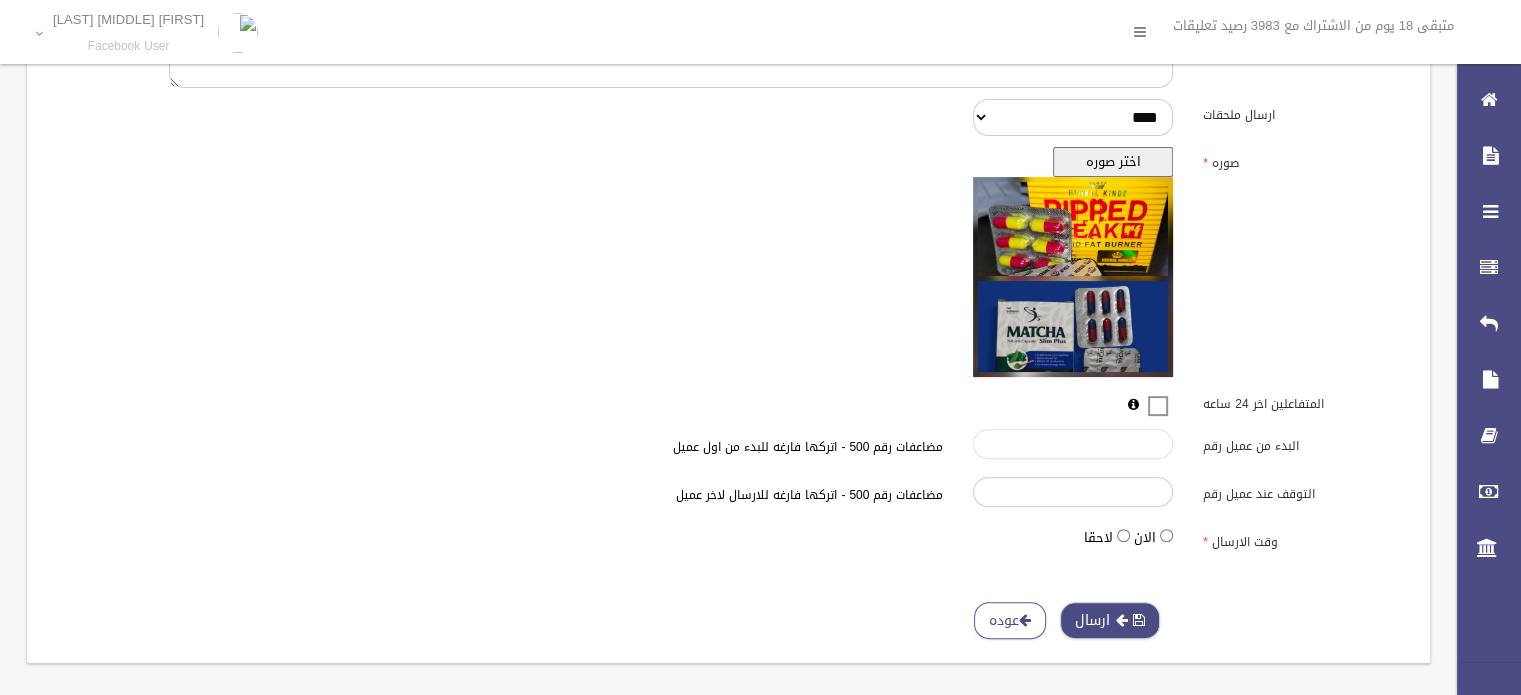type on "*****" 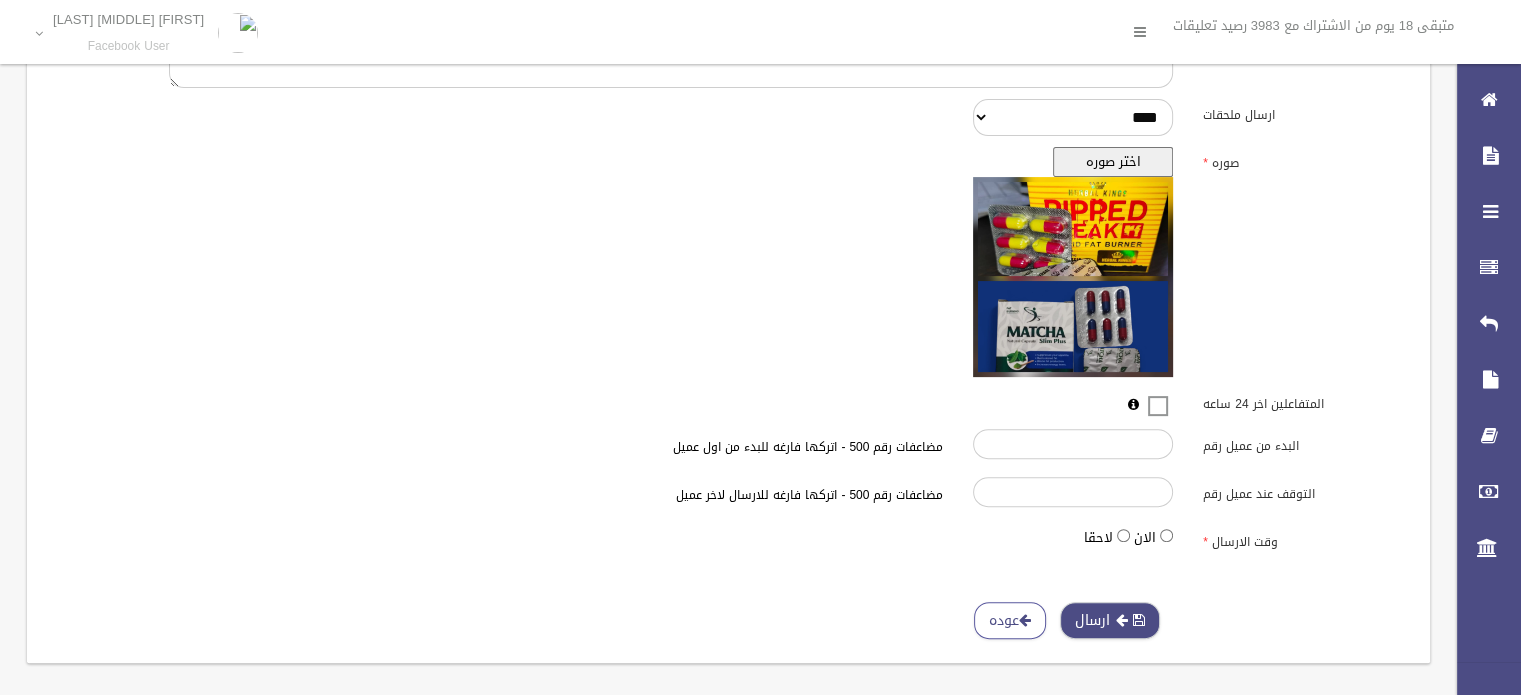 click at bounding box center [1122, 620] 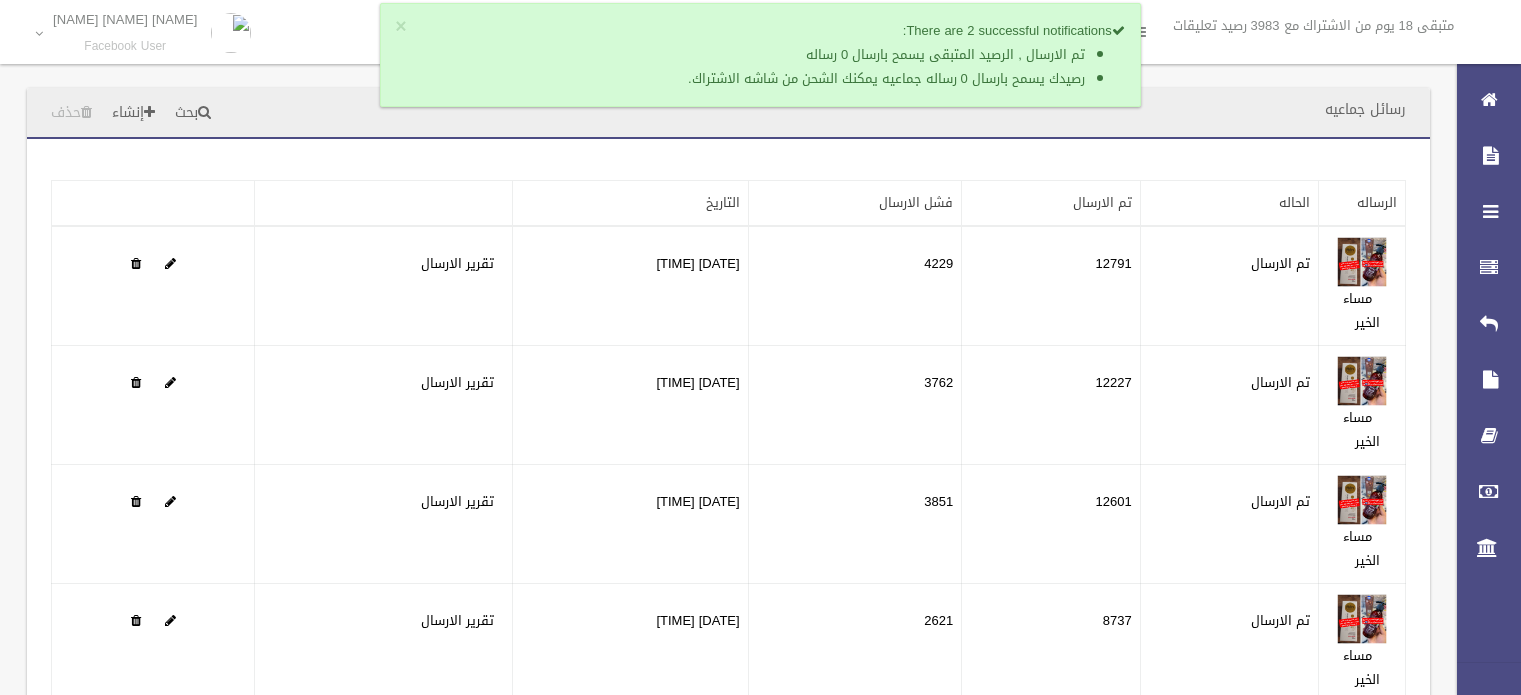 scroll, scrollTop: 0, scrollLeft: 0, axis: both 